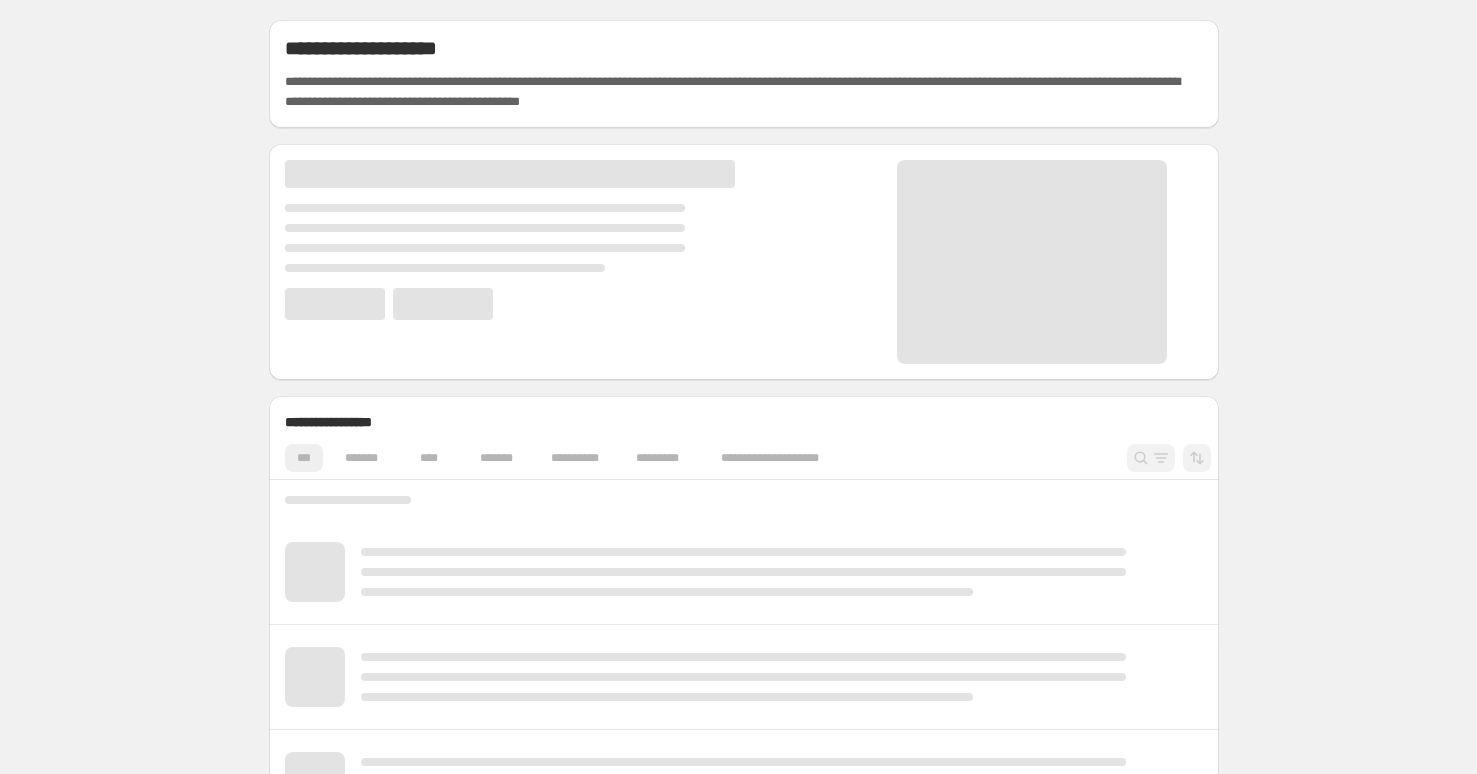 scroll, scrollTop: 0, scrollLeft: 0, axis: both 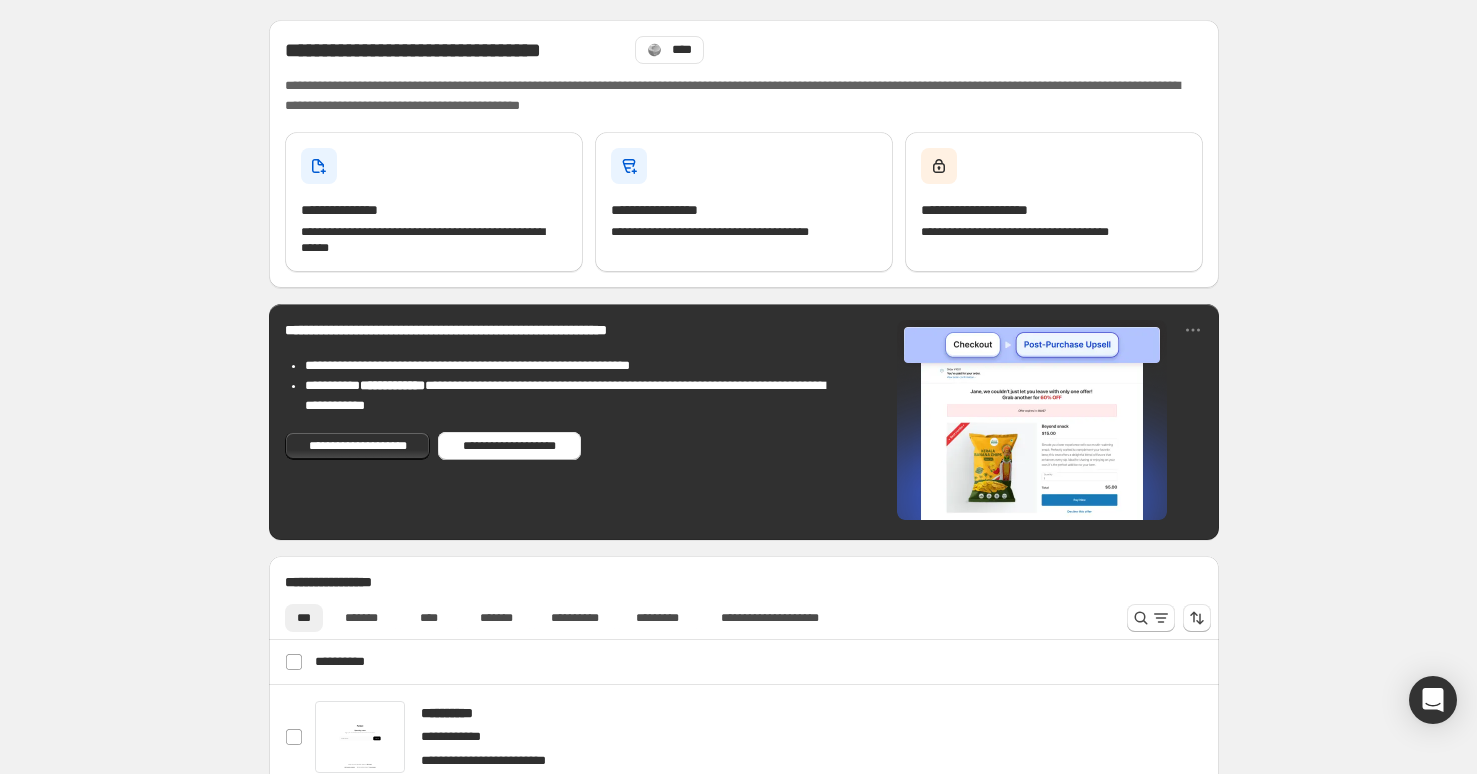 click on "**********" at bounding box center (744, 76) 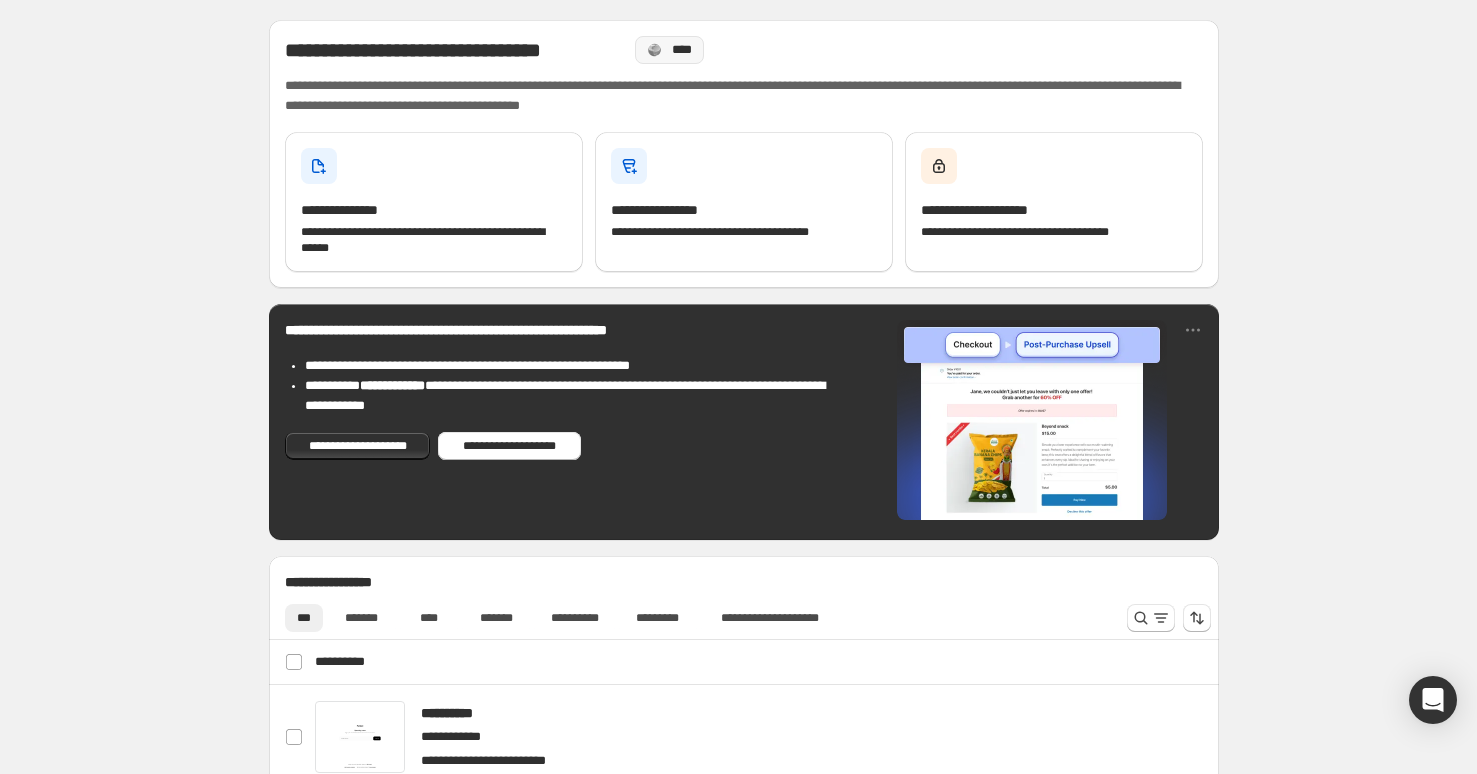 click on "****" at bounding box center [681, 50] 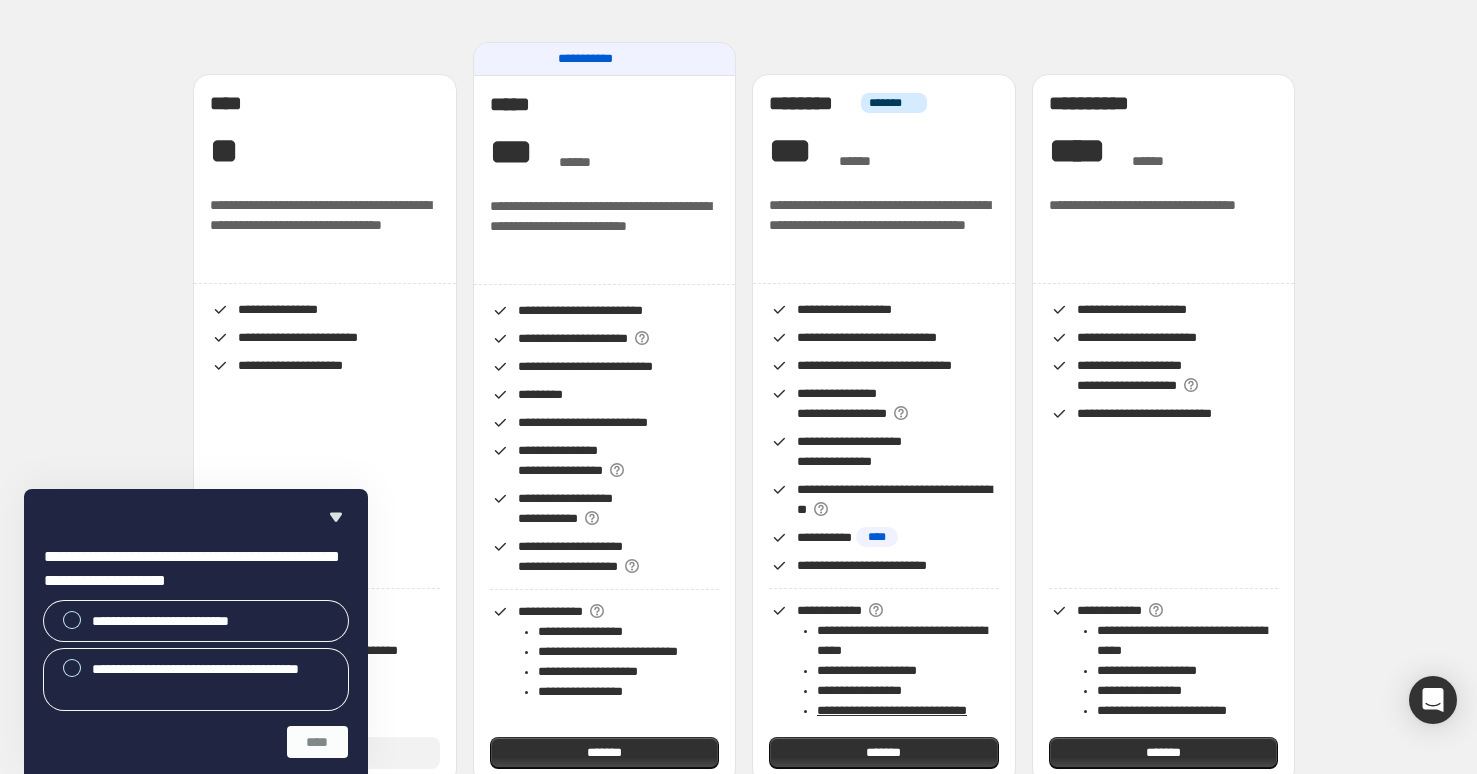 scroll, scrollTop: 141, scrollLeft: 0, axis: vertical 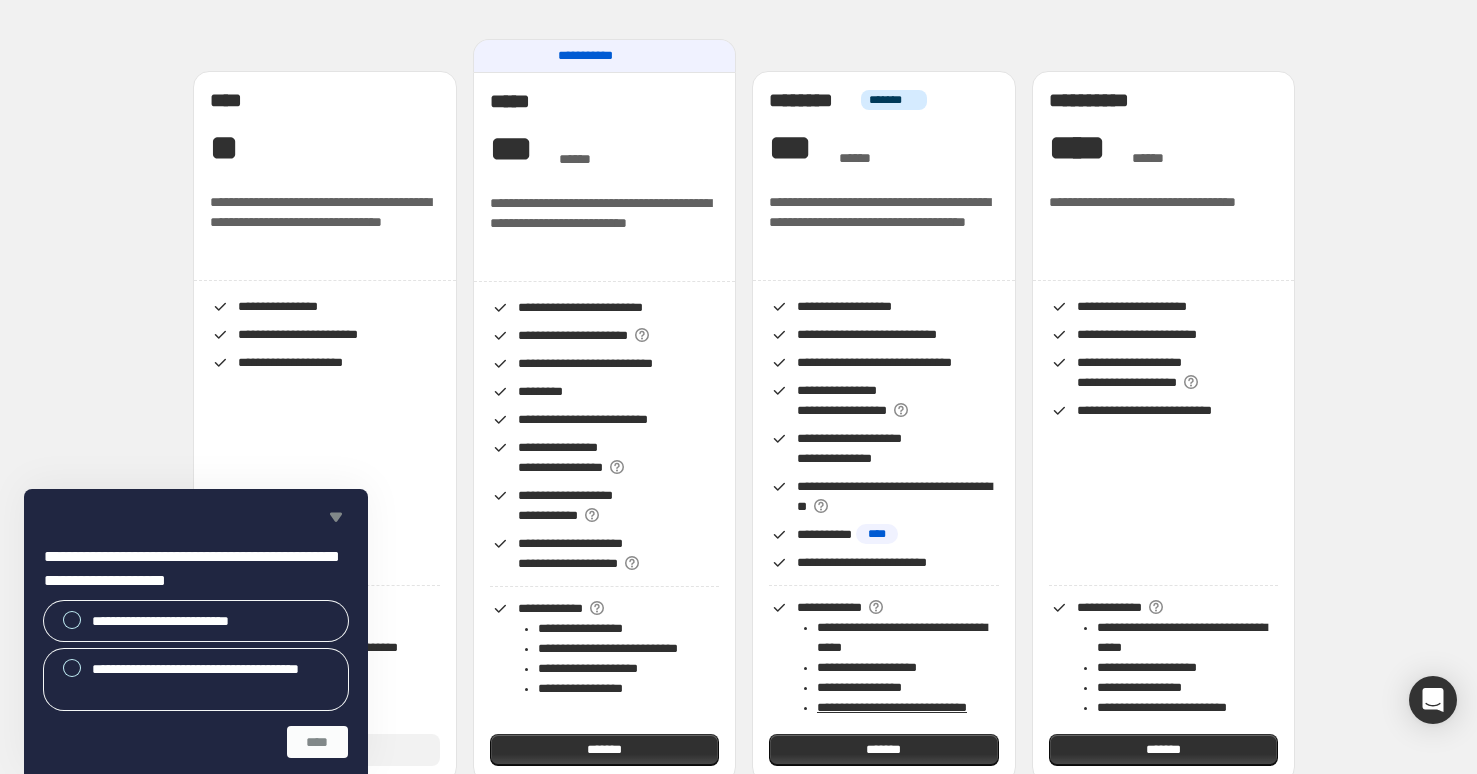 click 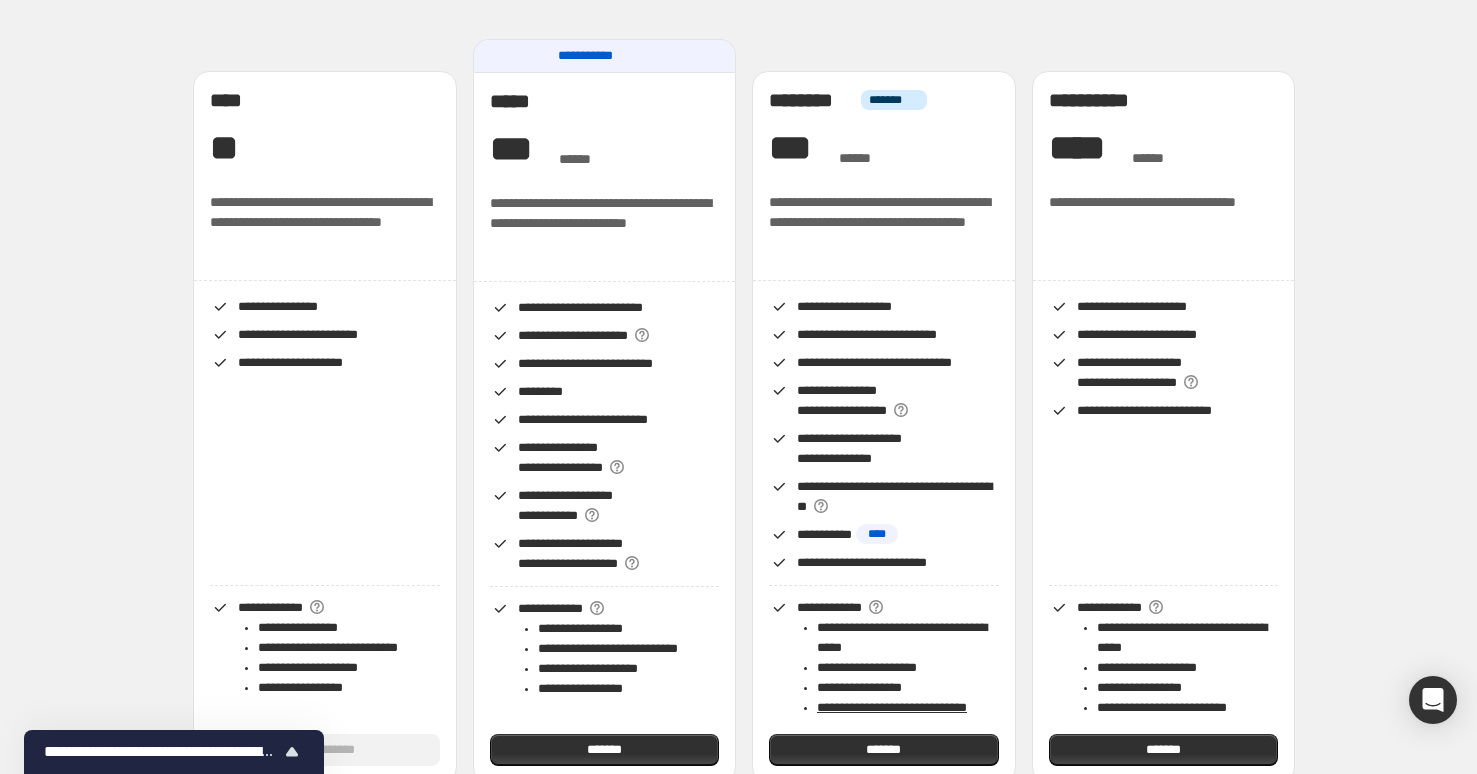 type 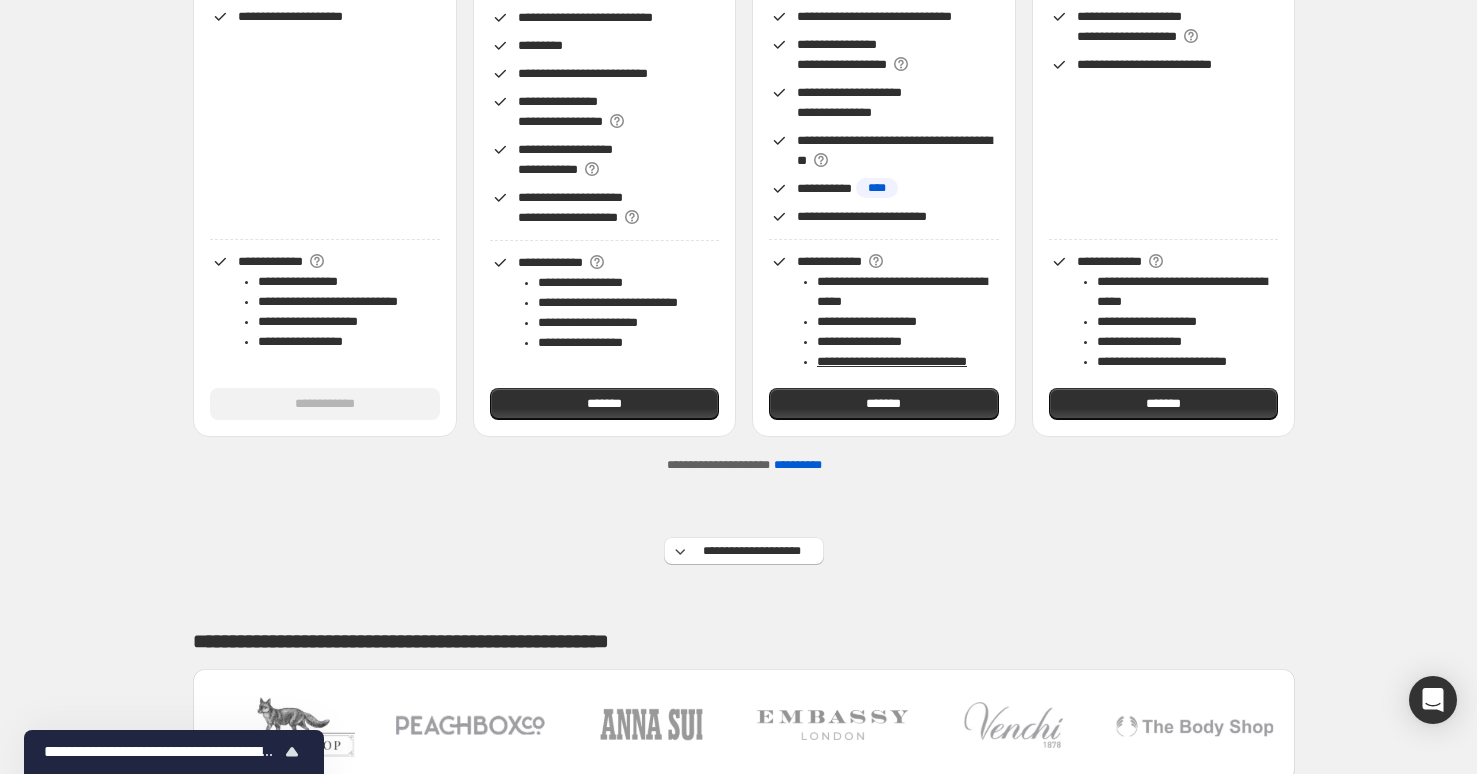 scroll, scrollTop: 508, scrollLeft: 0, axis: vertical 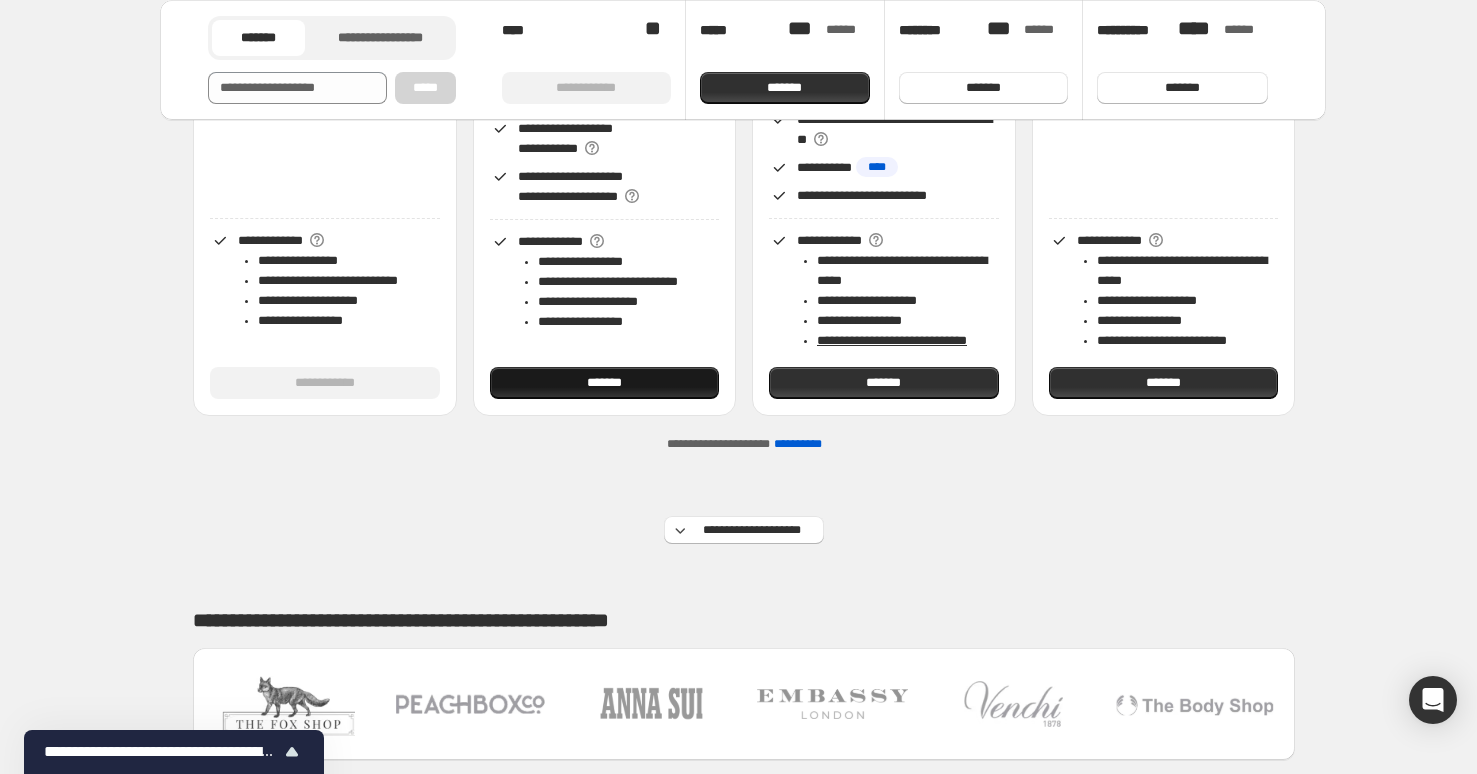 click on "*******" at bounding box center (605, 383) 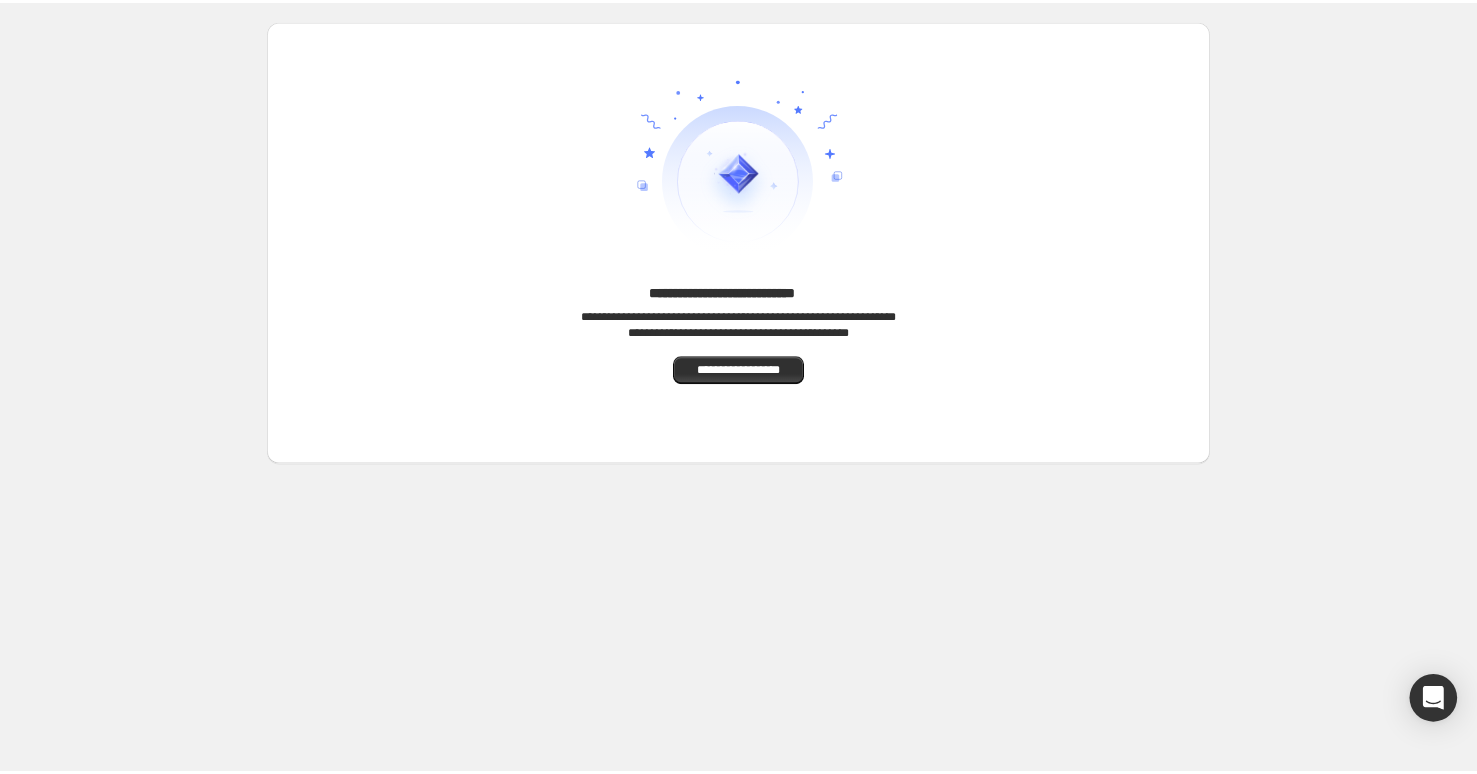 scroll, scrollTop: 0, scrollLeft: 0, axis: both 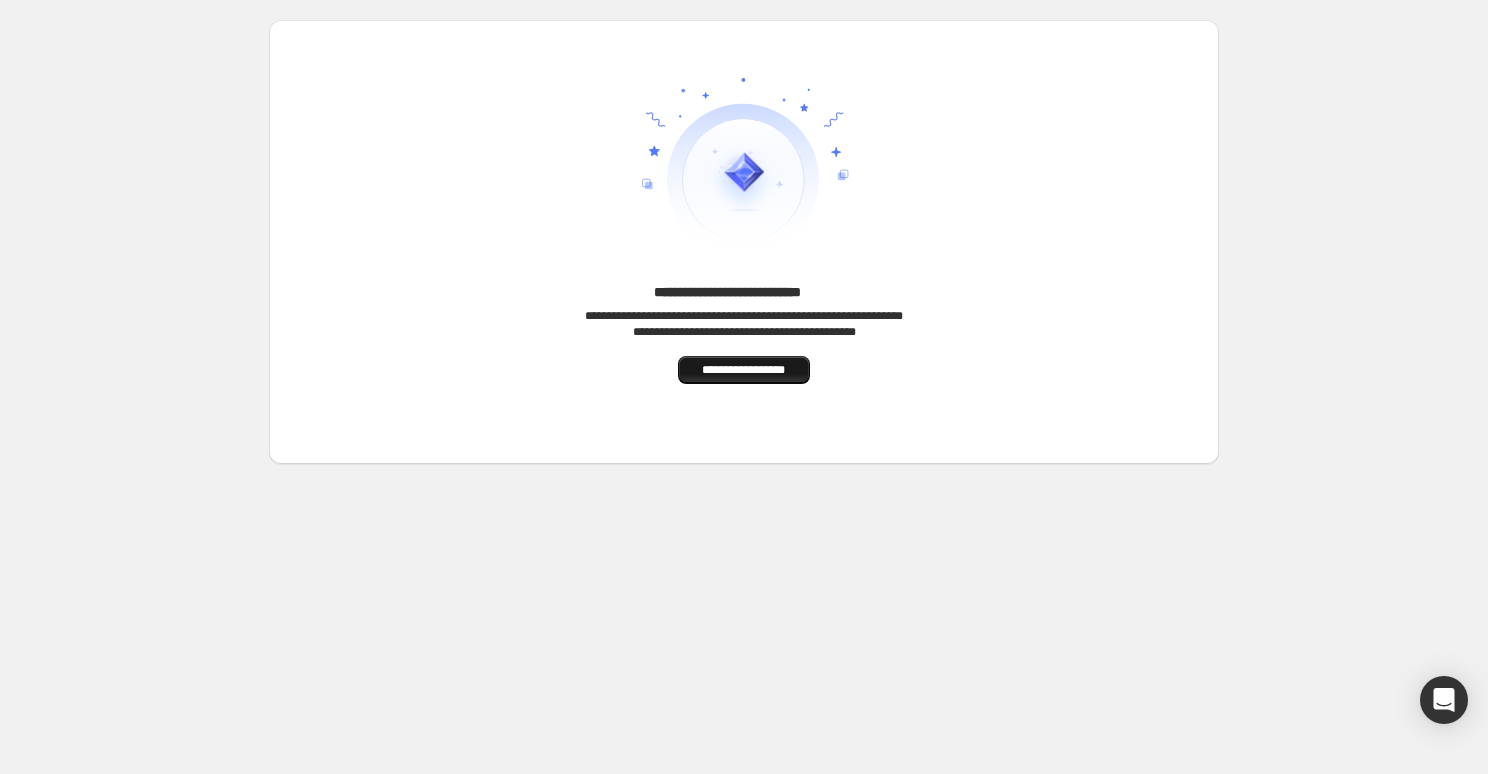 click on "**********" at bounding box center [744, 370] 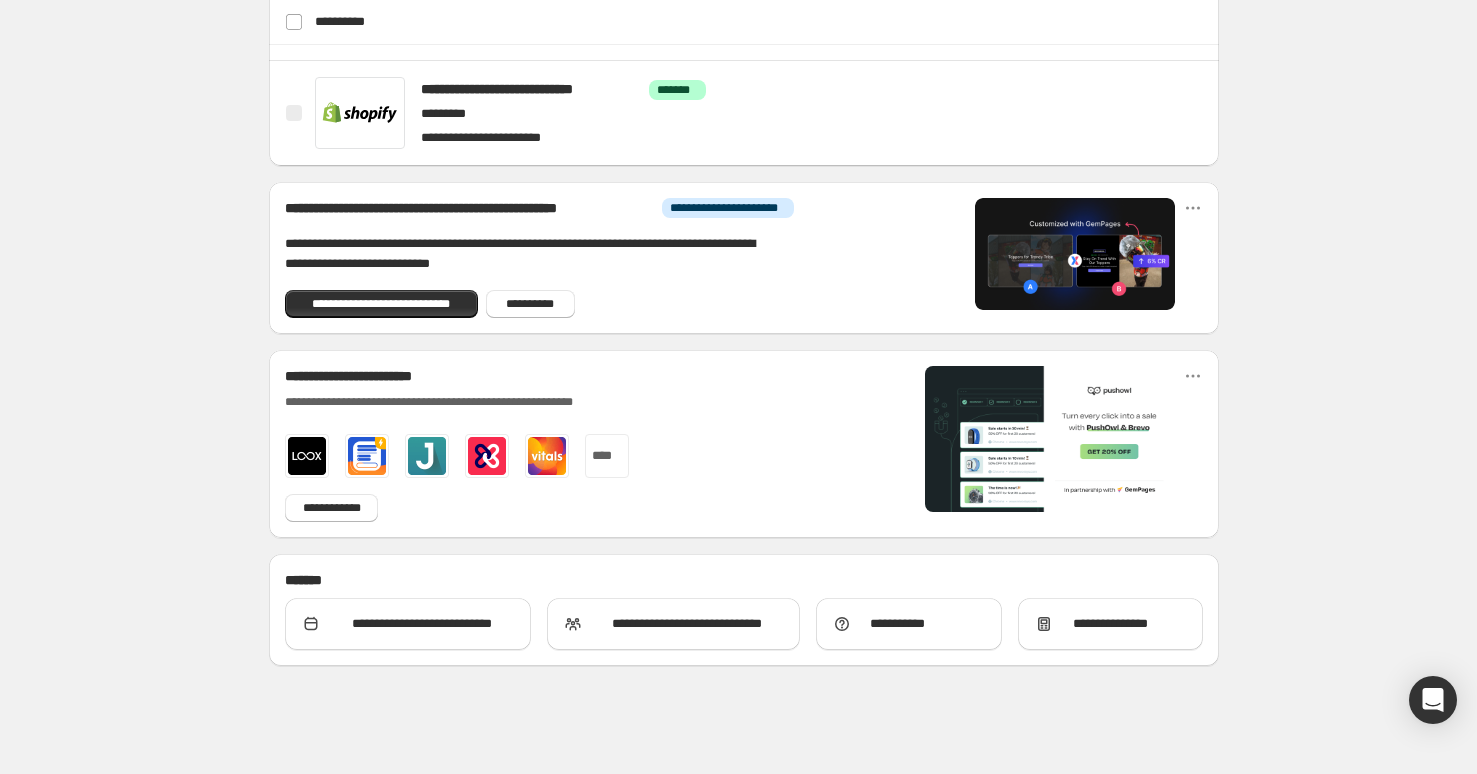 scroll, scrollTop: 0, scrollLeft: 0, axis: both 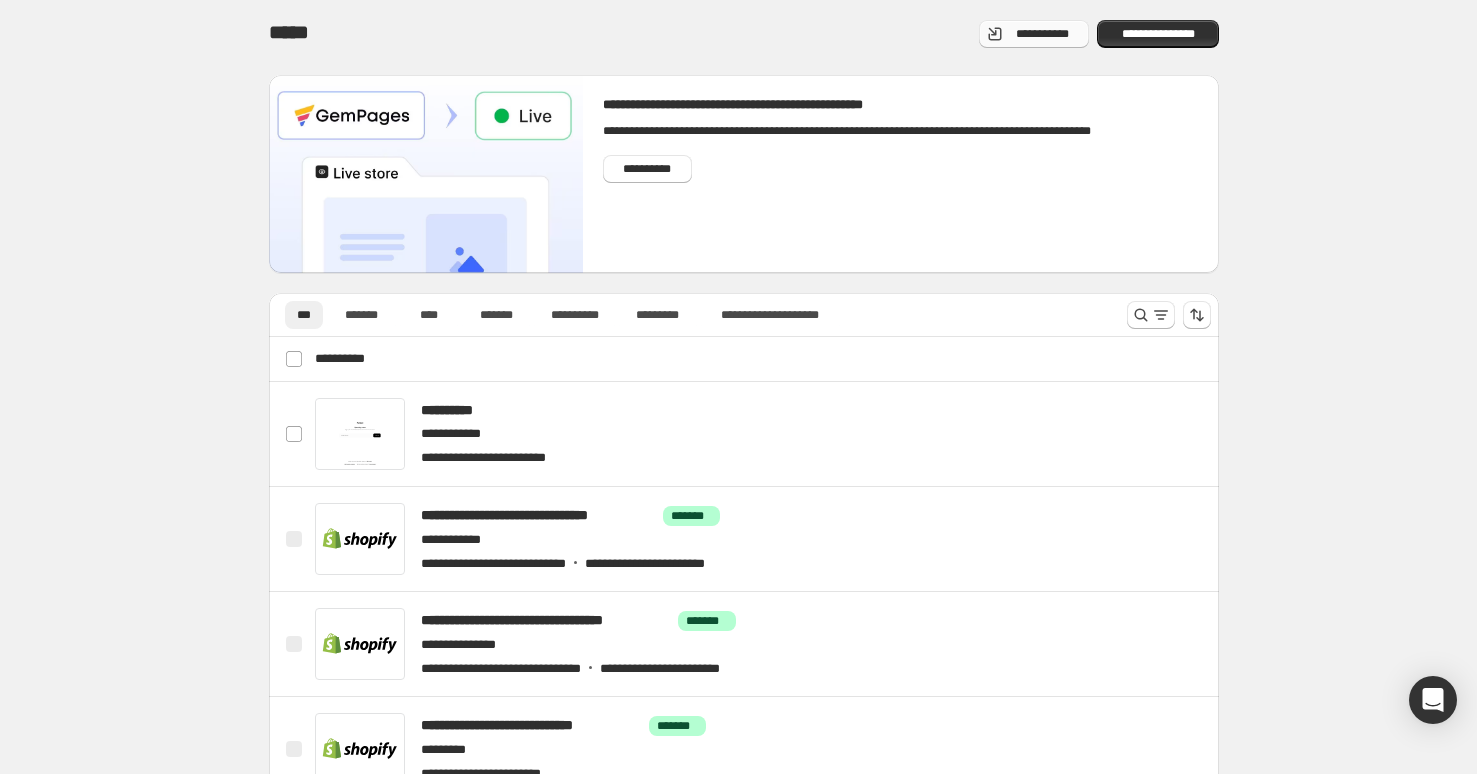 click on "**********" at bounding box center (1042, 34) 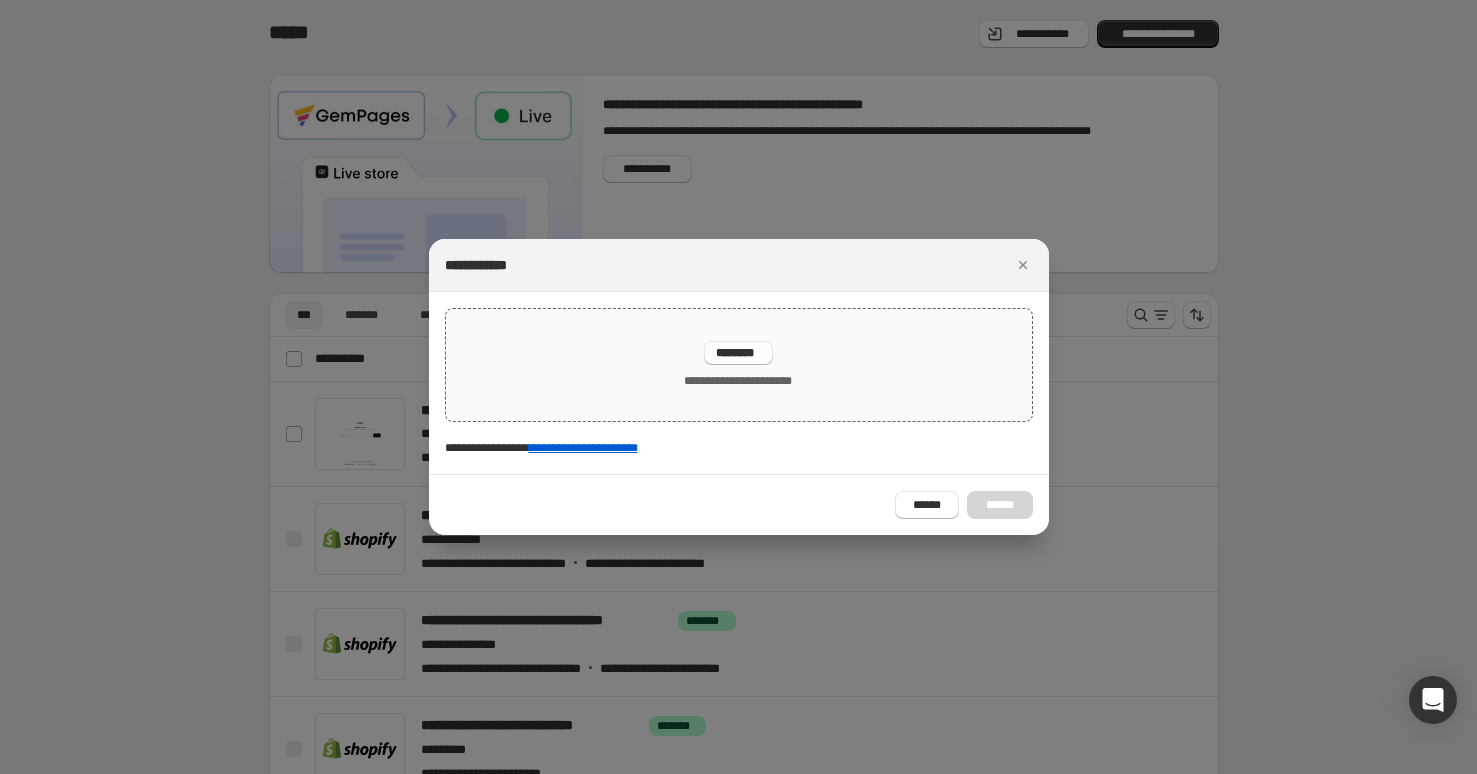 click on "**********" at bounding box center [738, 365] 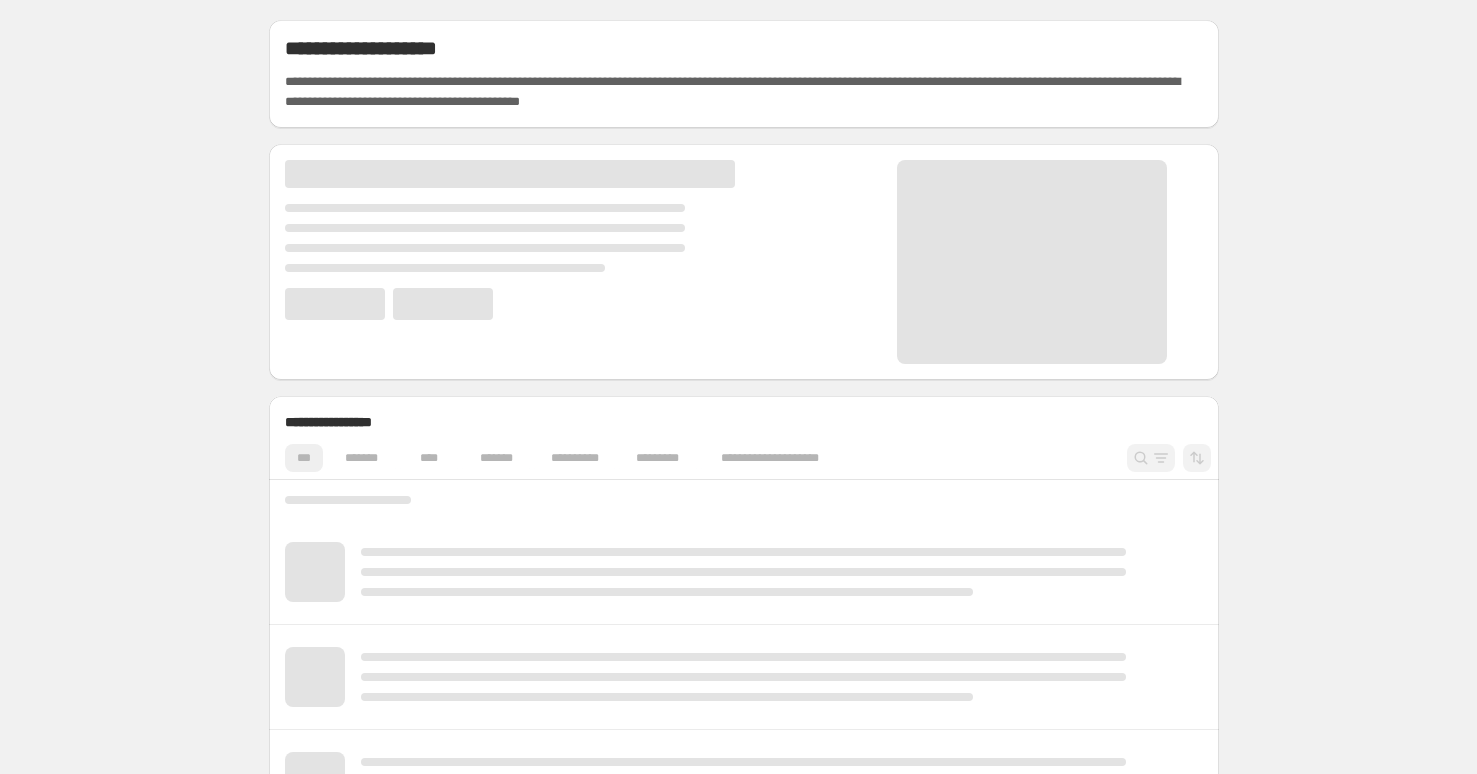 scroll, scrollTop: 0, scrollLeft: 0, axis: both 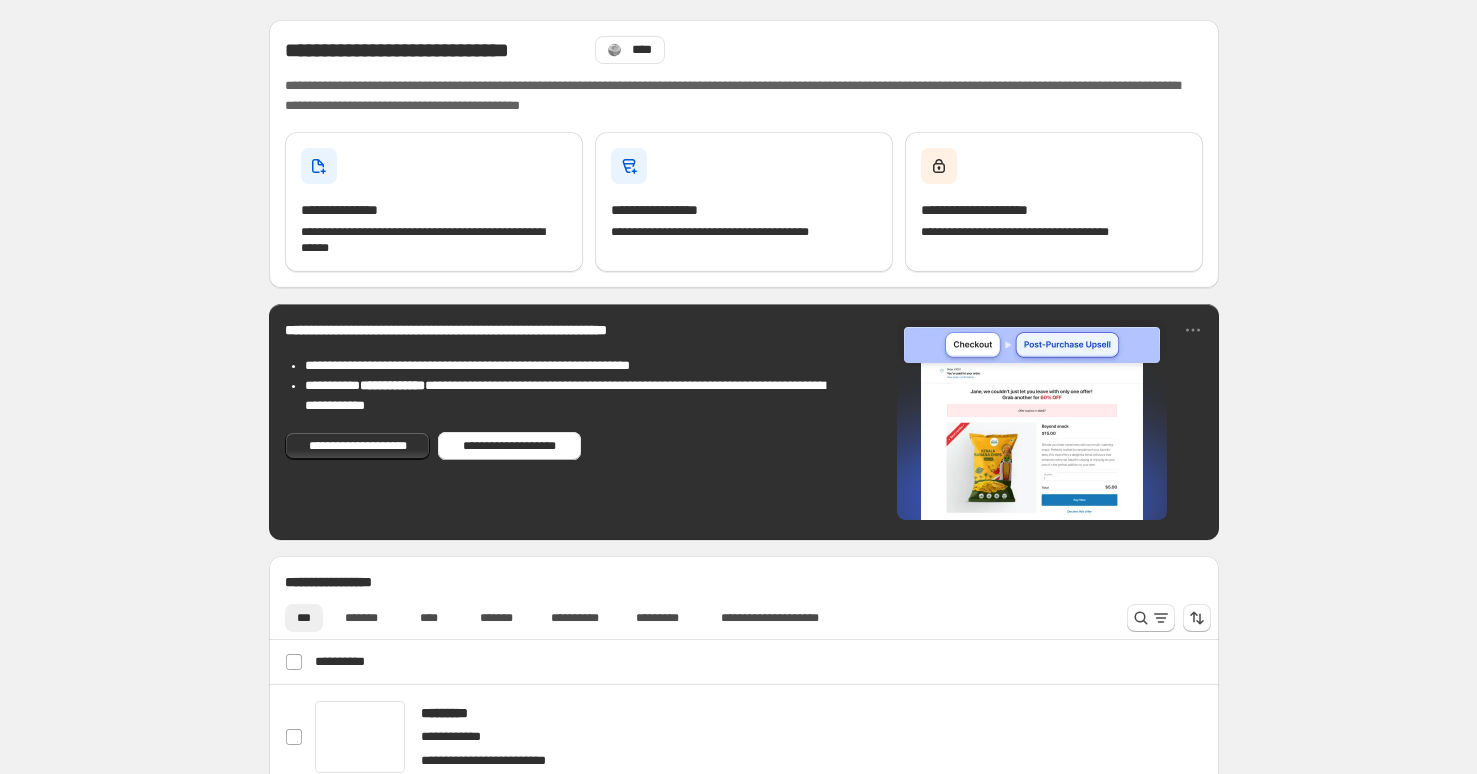 click on "**********" at bounding box center [744, 909] 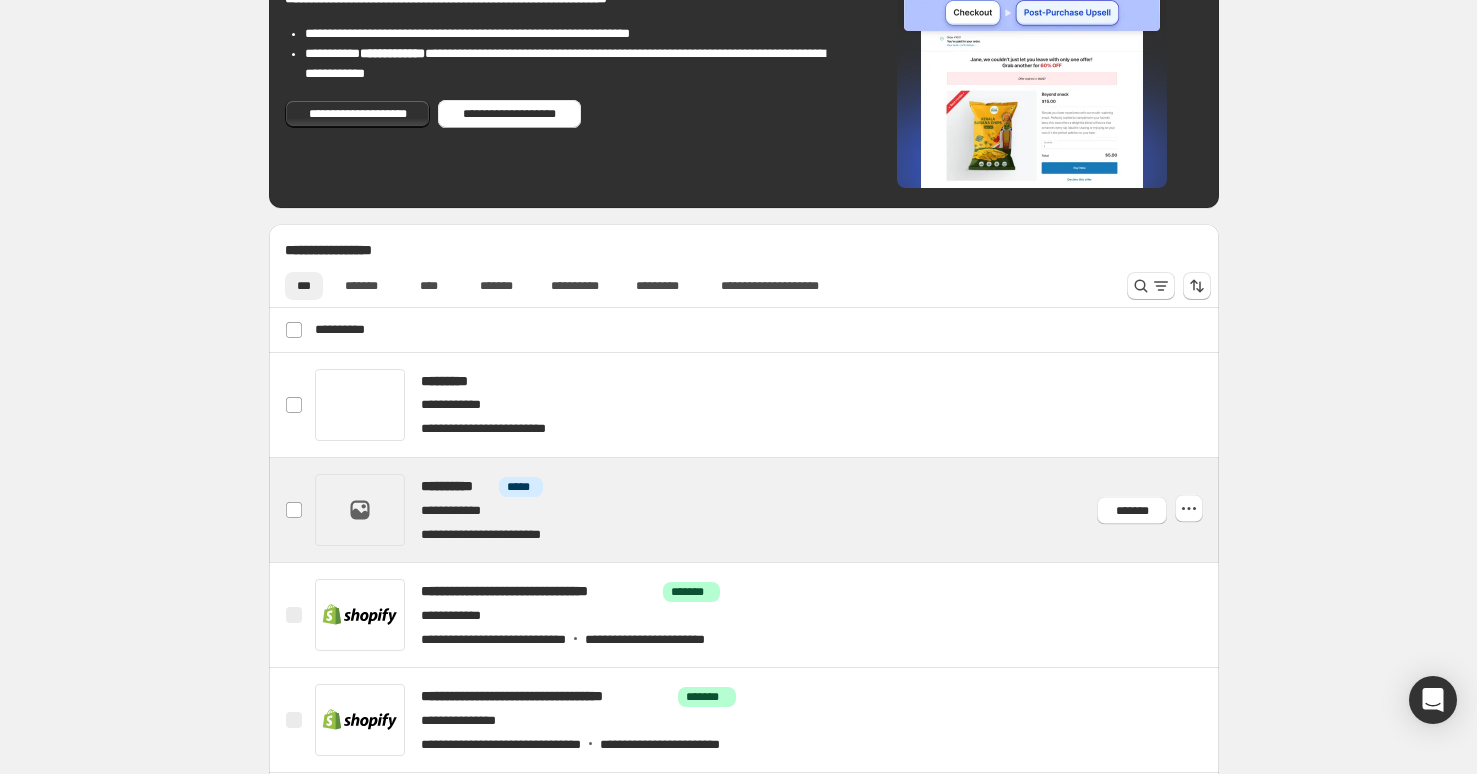scroll, scrollTop: 367, scrollLeft: 0, axis: vertical 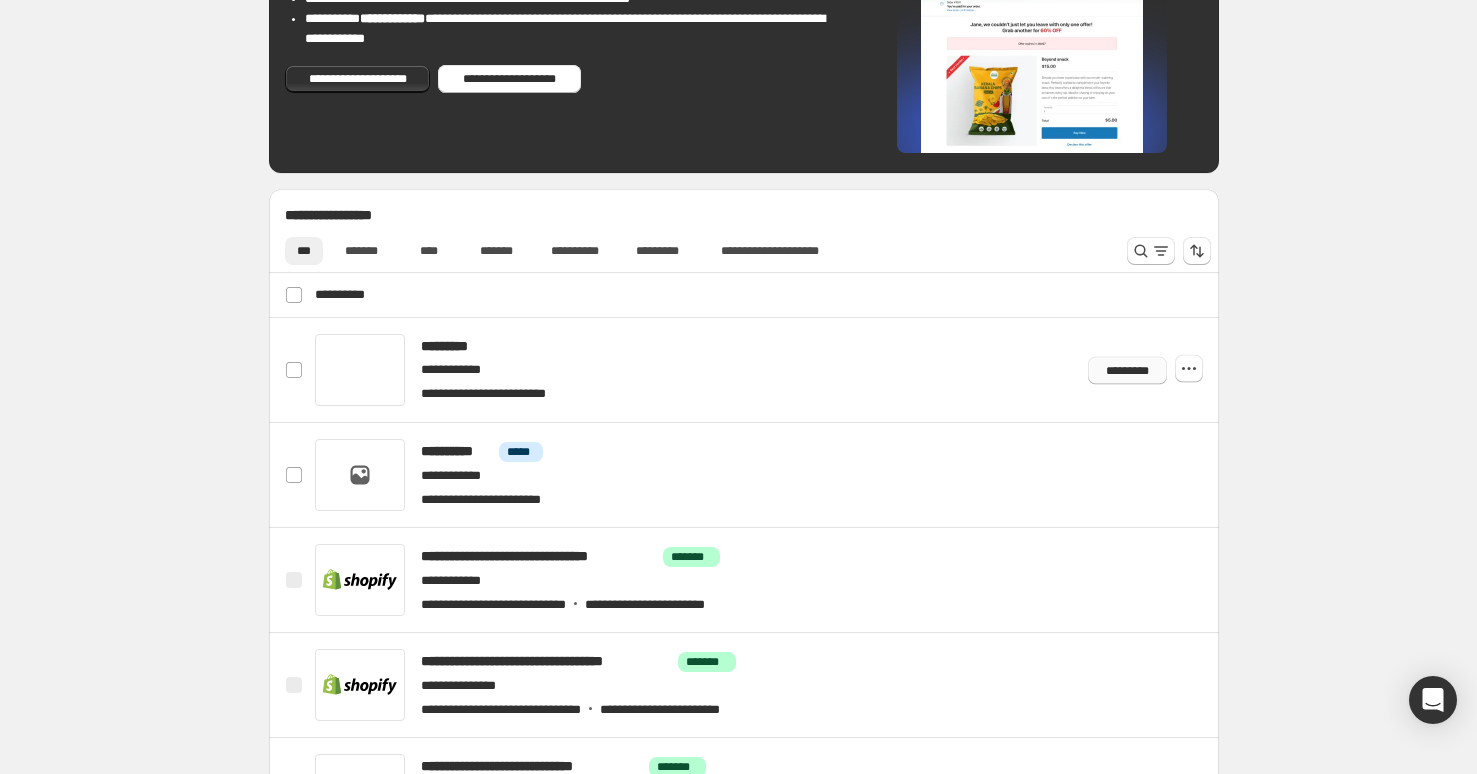click on "*********" at bounding box center [1127, 370] 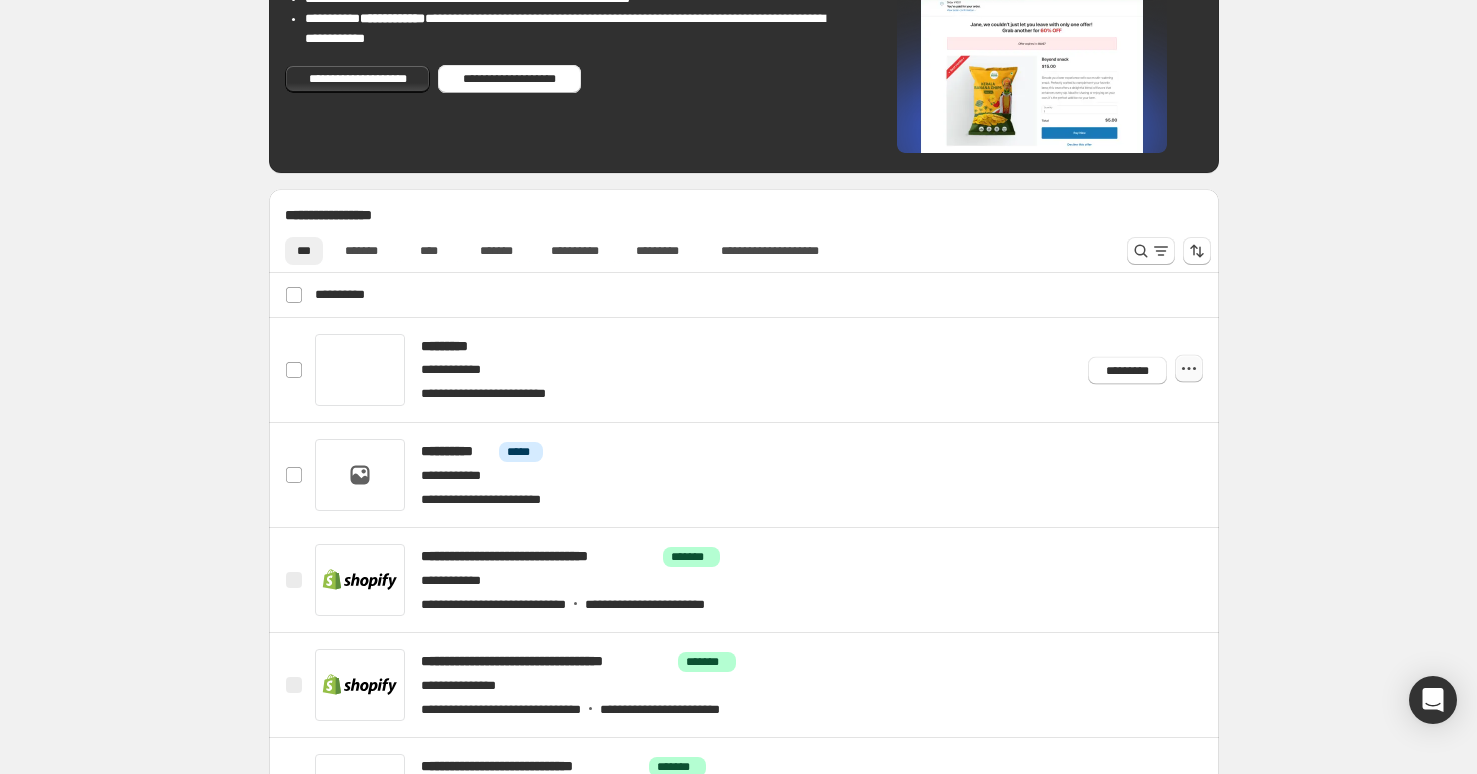 click 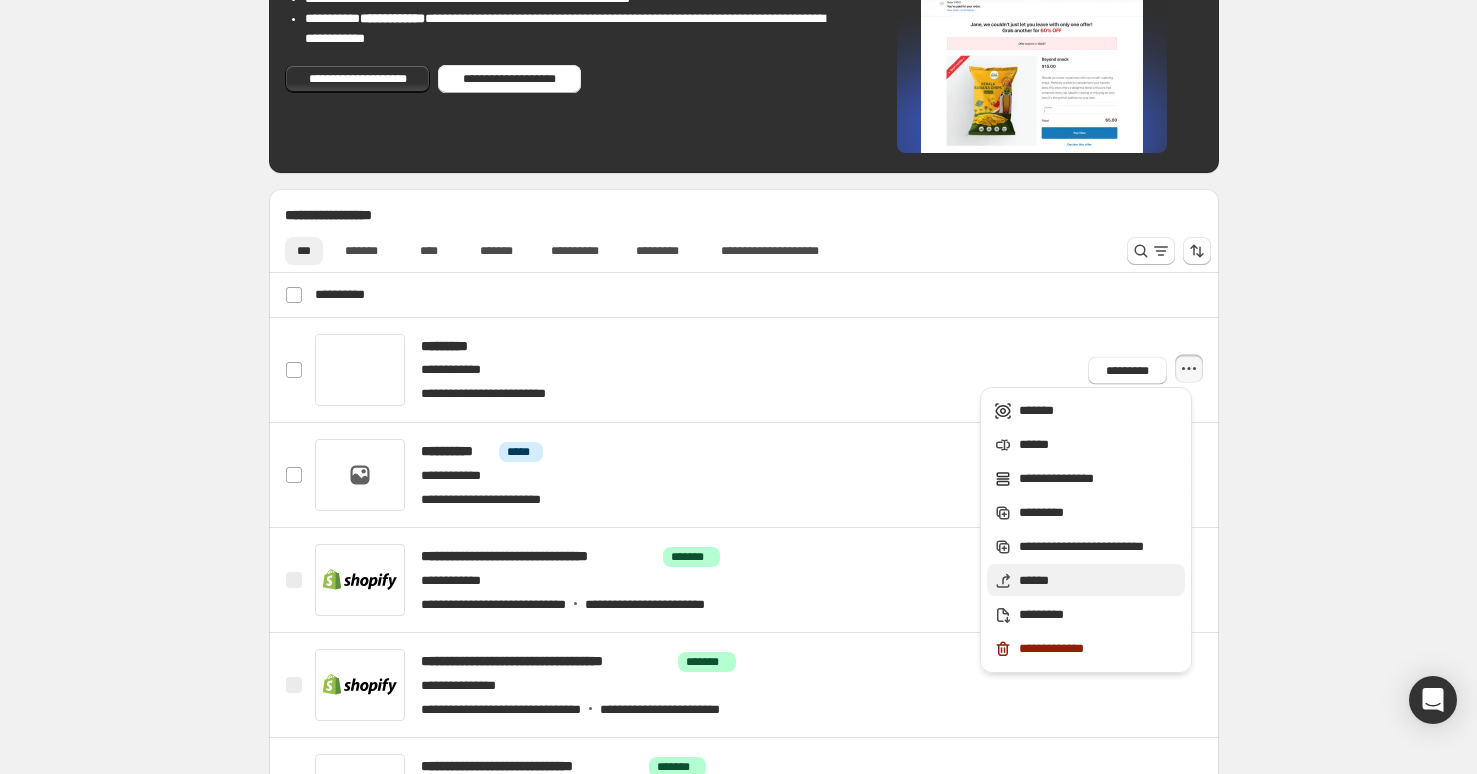click on "******" at bounding box center [1086, 580] 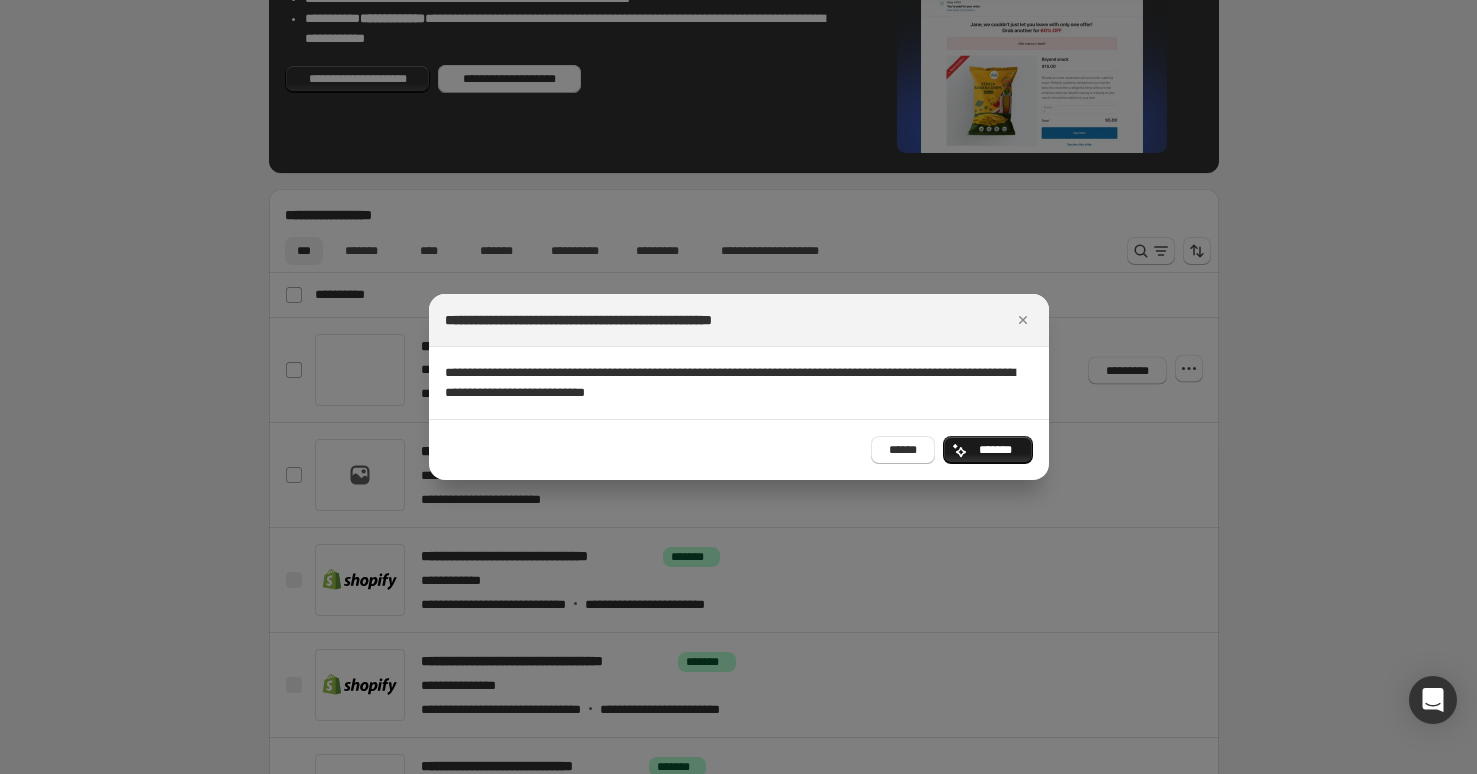 click on "*******" at bounding box center (988, 450) 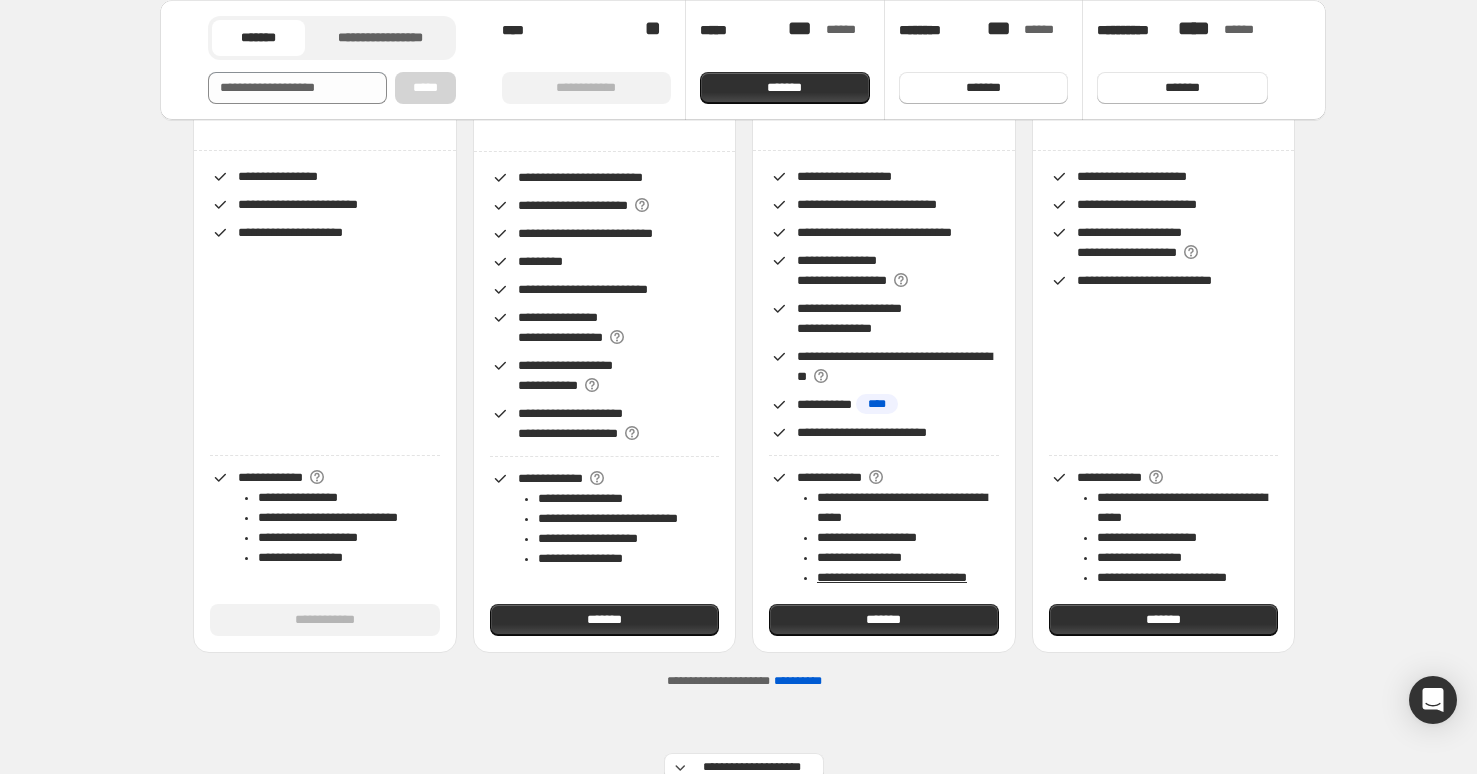 scroll, scrollTop: 293, scrollLeft: 0, axis: vertical 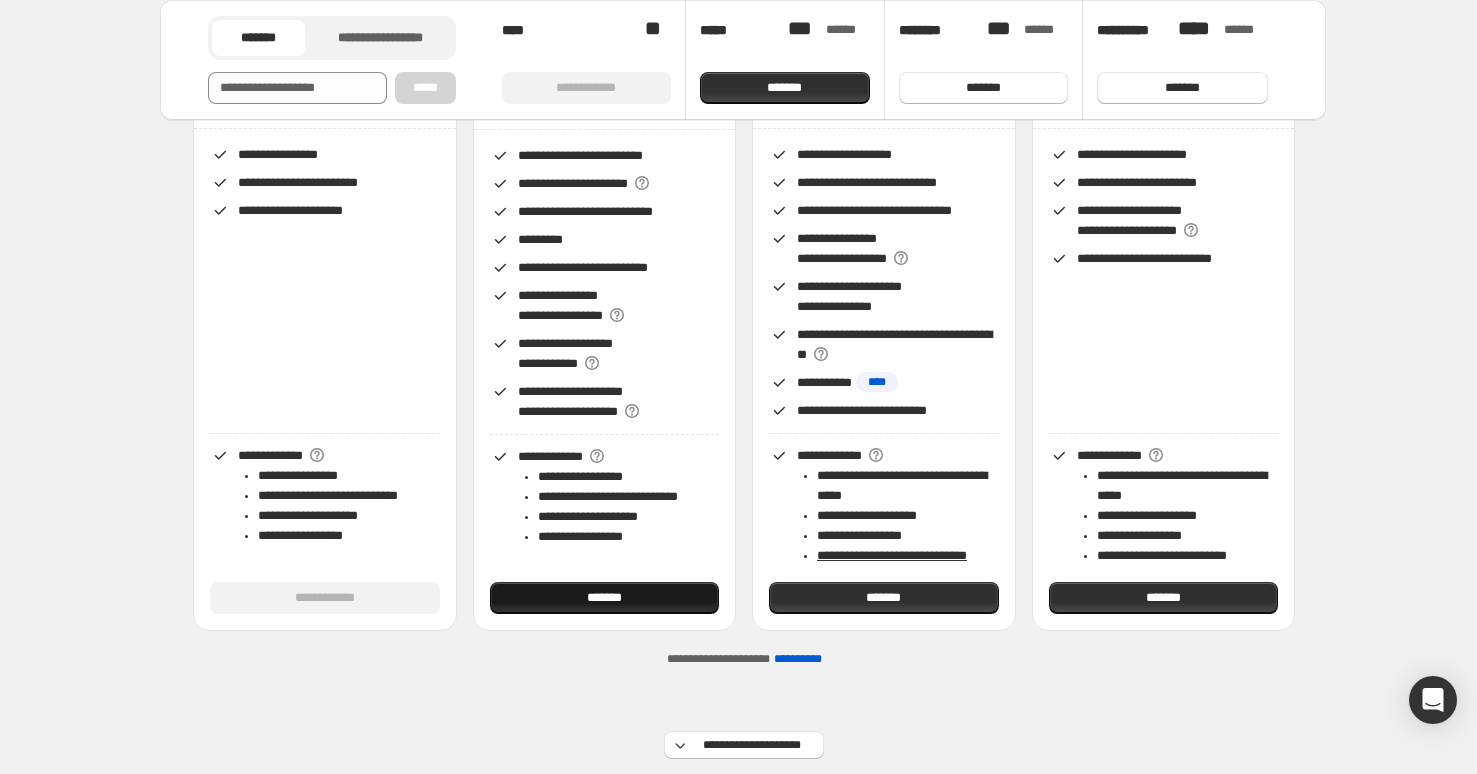 click on "*******" at bounding box center [605, 598] 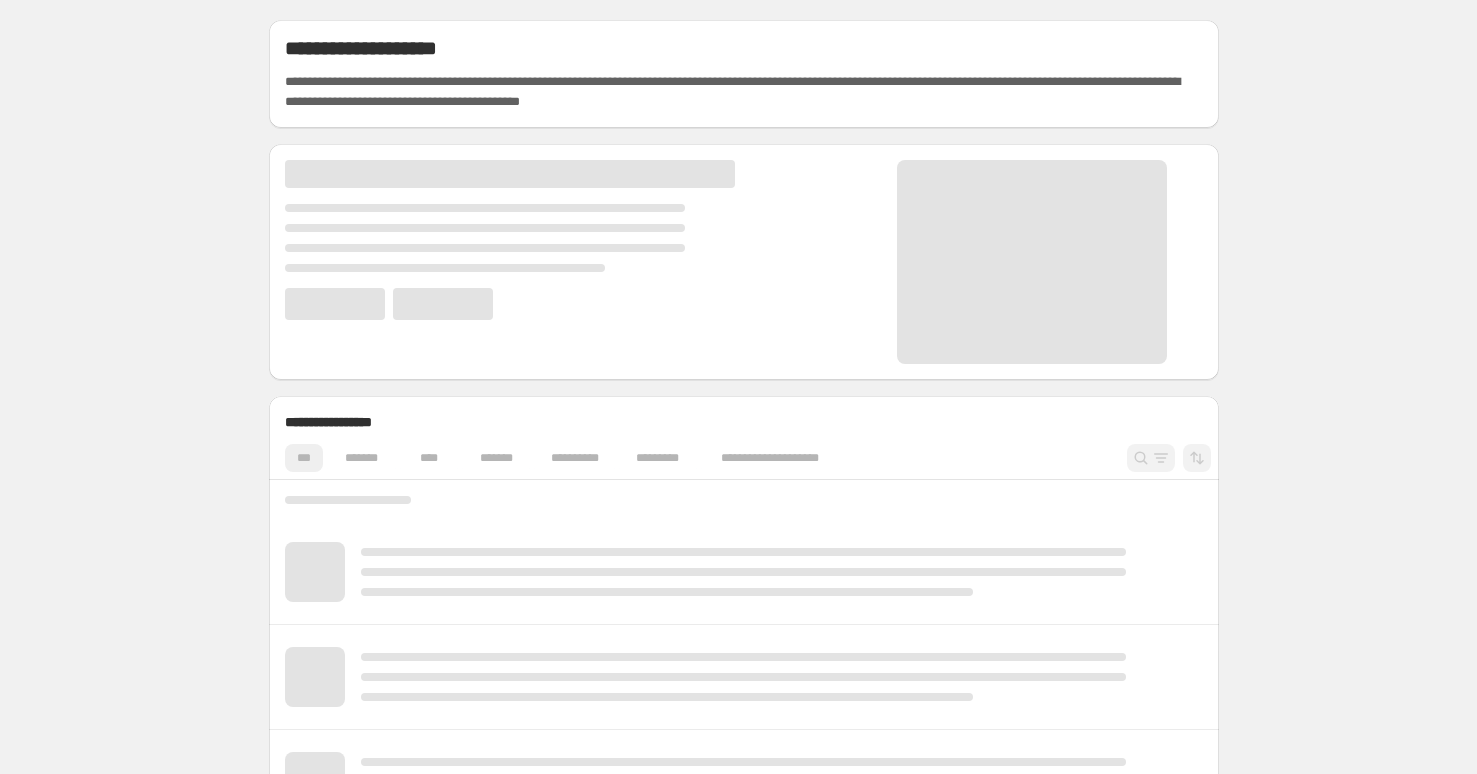 scroll, scrollTop: 0, scrollLeft: 0, axis: both 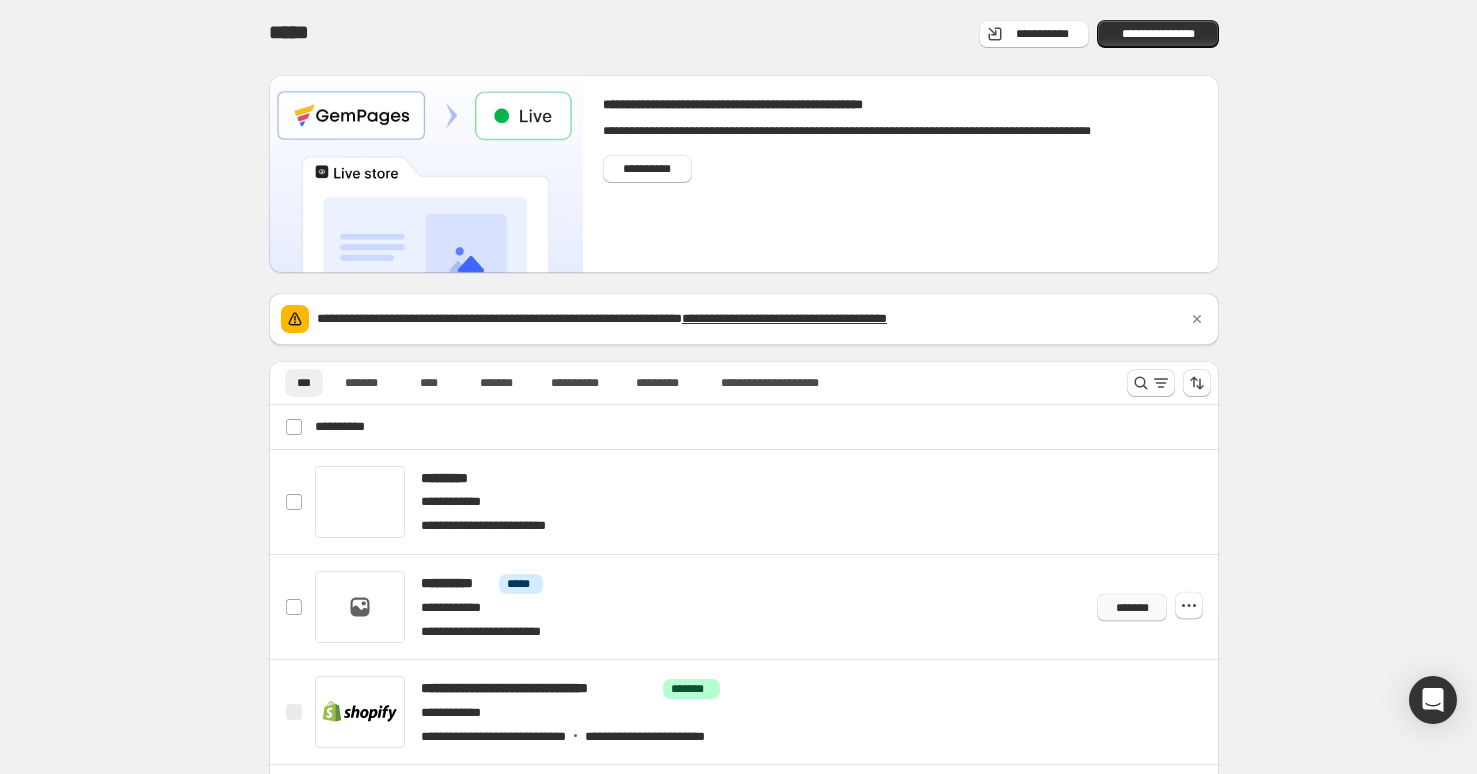 click on "*******" at bounding box center [1132, 607] 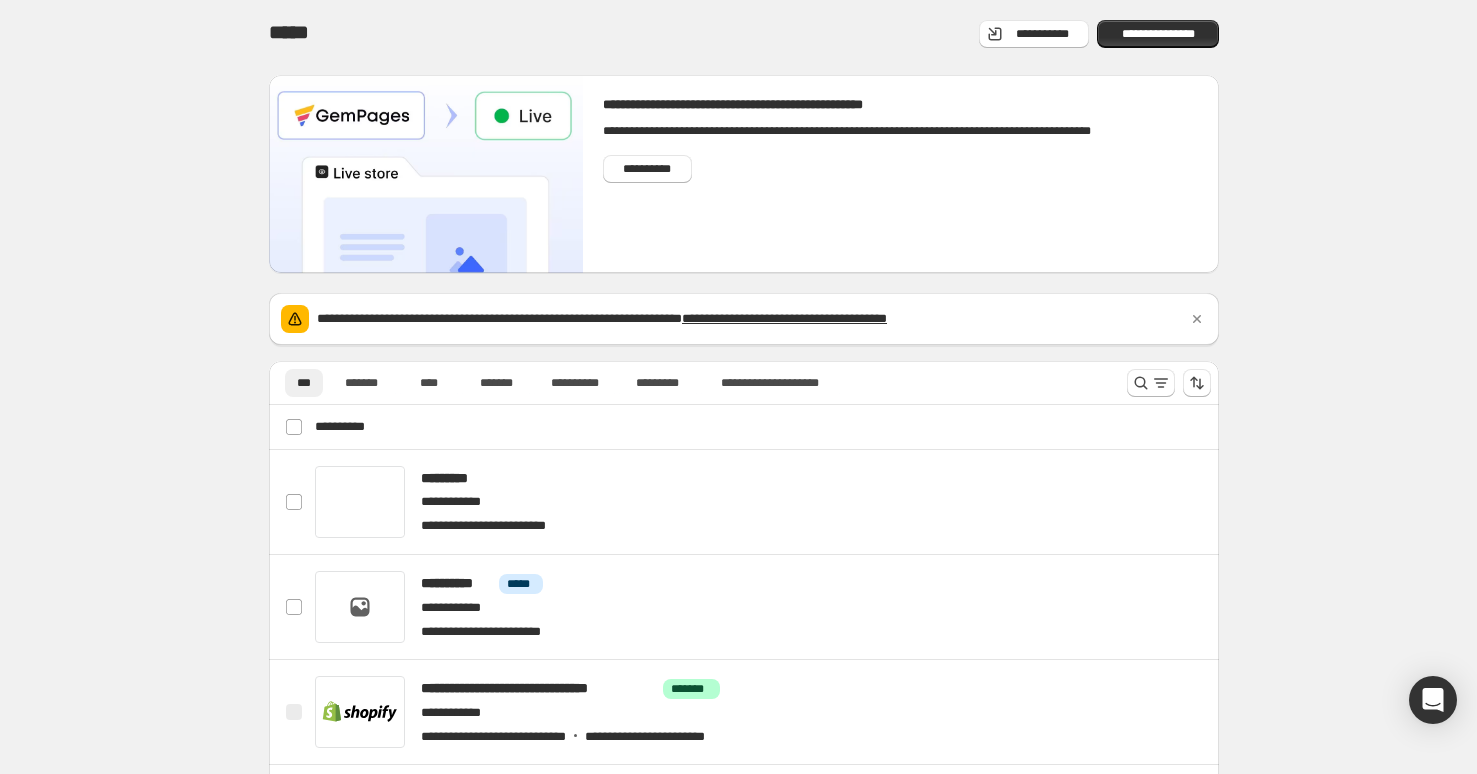 click on "[FIRST] [LAST] [EMAIL] [PHONE] [ADDRESS] [CITY], [STATE] [POSTAL_CODE] [COUNTRY] [DATE] [AGE] [CREDIT_CARD] [EXPIRY_DATE] [CVV] [ACCOUNT_NUMBER] [ROUTING_NUMBER] [SSN] [PASSPORT_NUMBER] [DRIVER_LICENSE]" at bounding box center (744, 511) 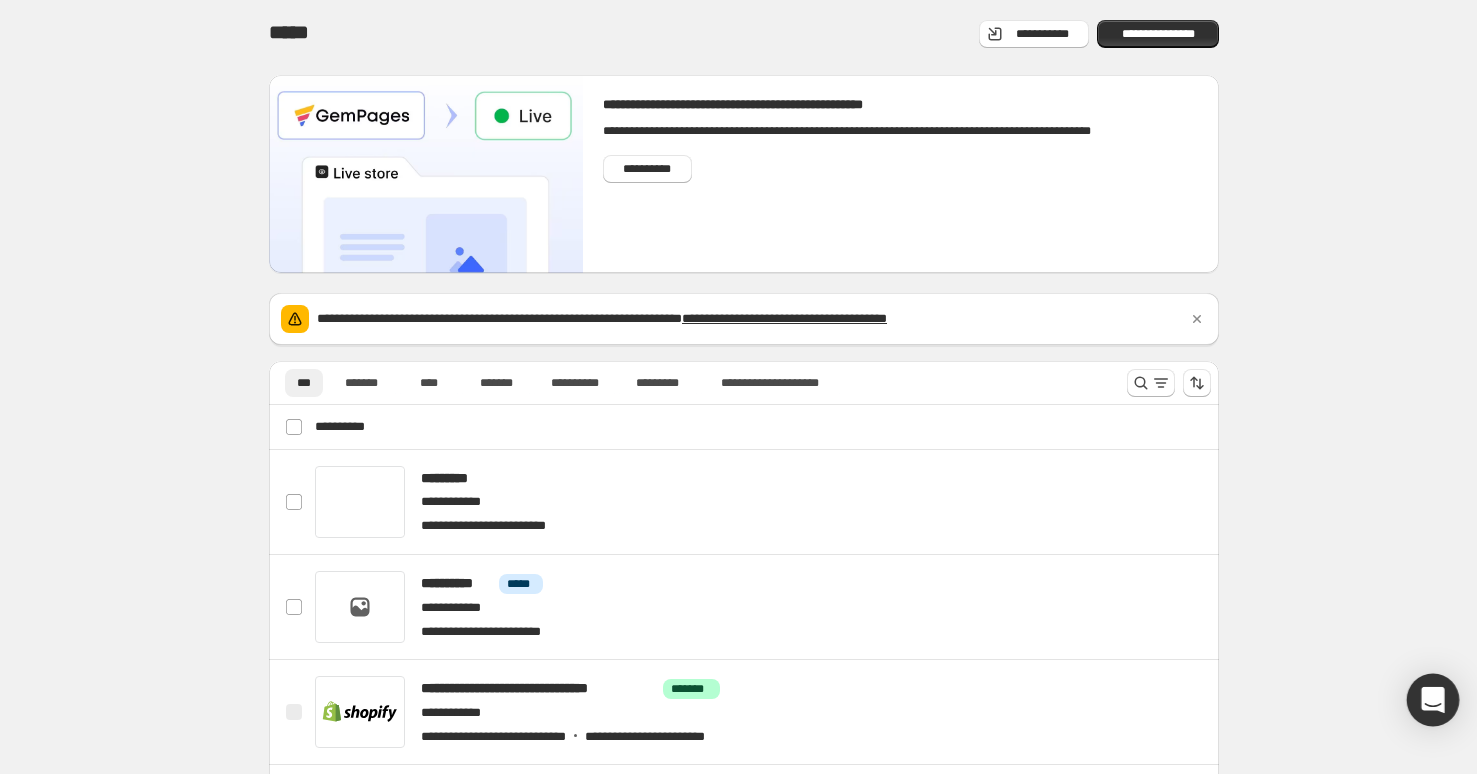 click 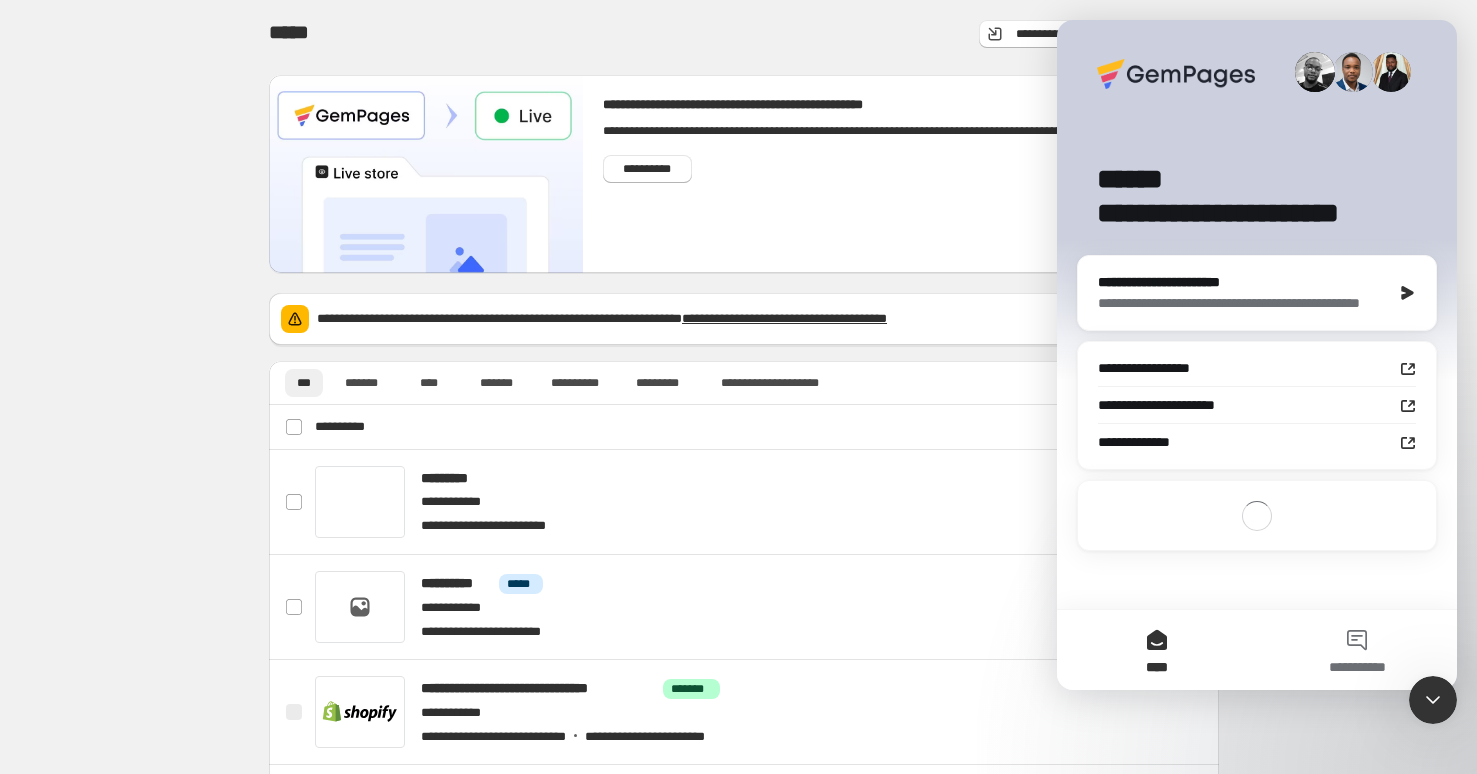 scroll, scrollTop: 0, scrollLeft: 0, axis: both 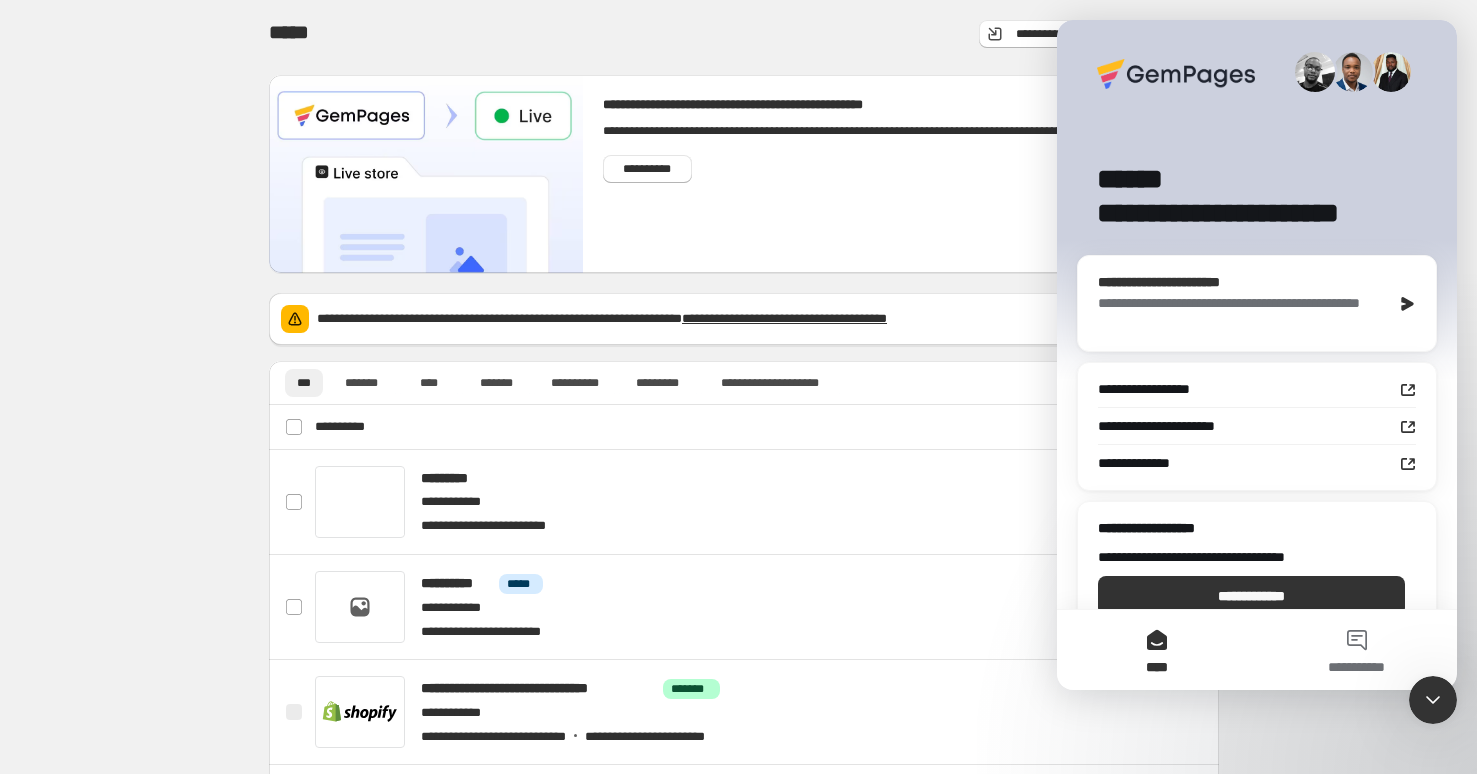 click on "**********" at bounding box center (1239, 282) 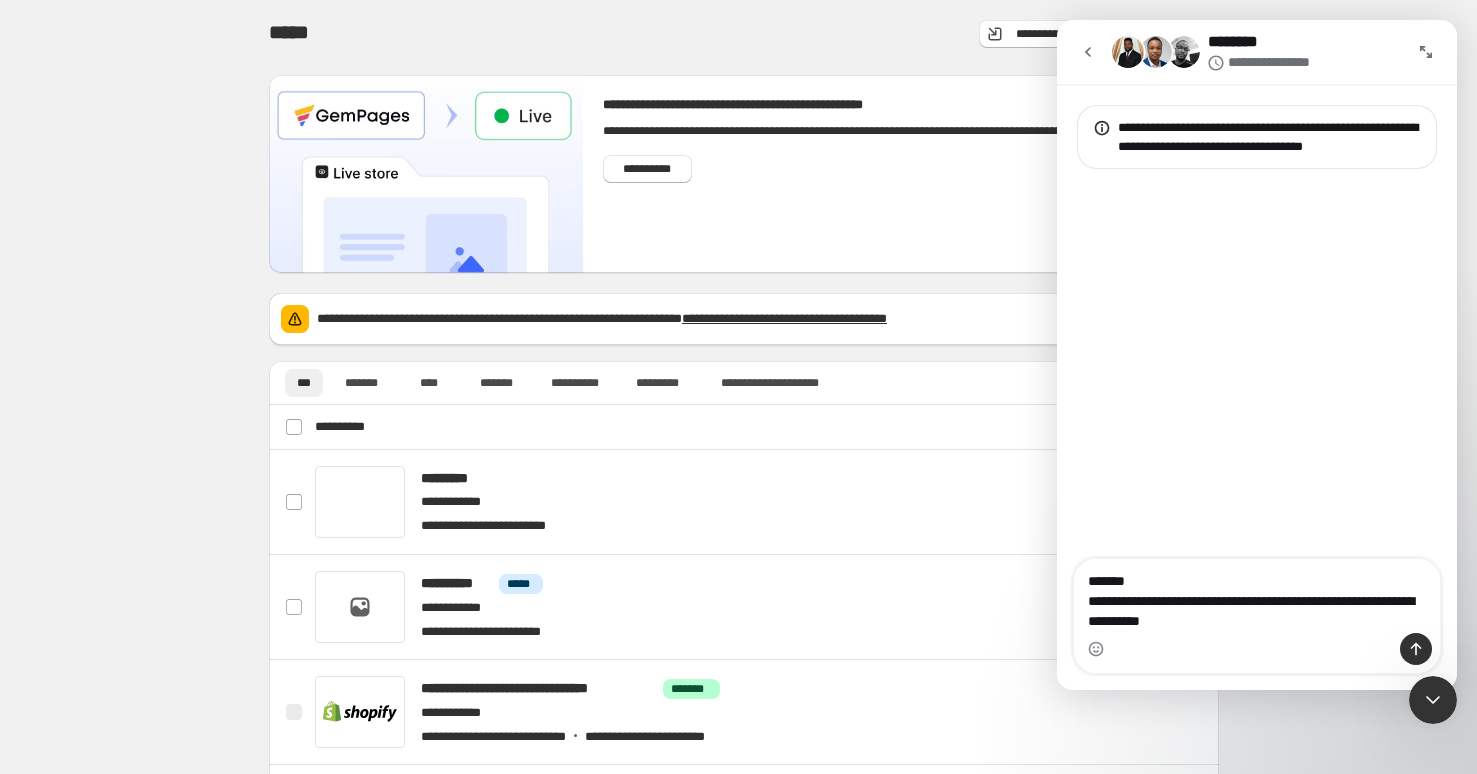 type on "[FIRST]
[LAST]" 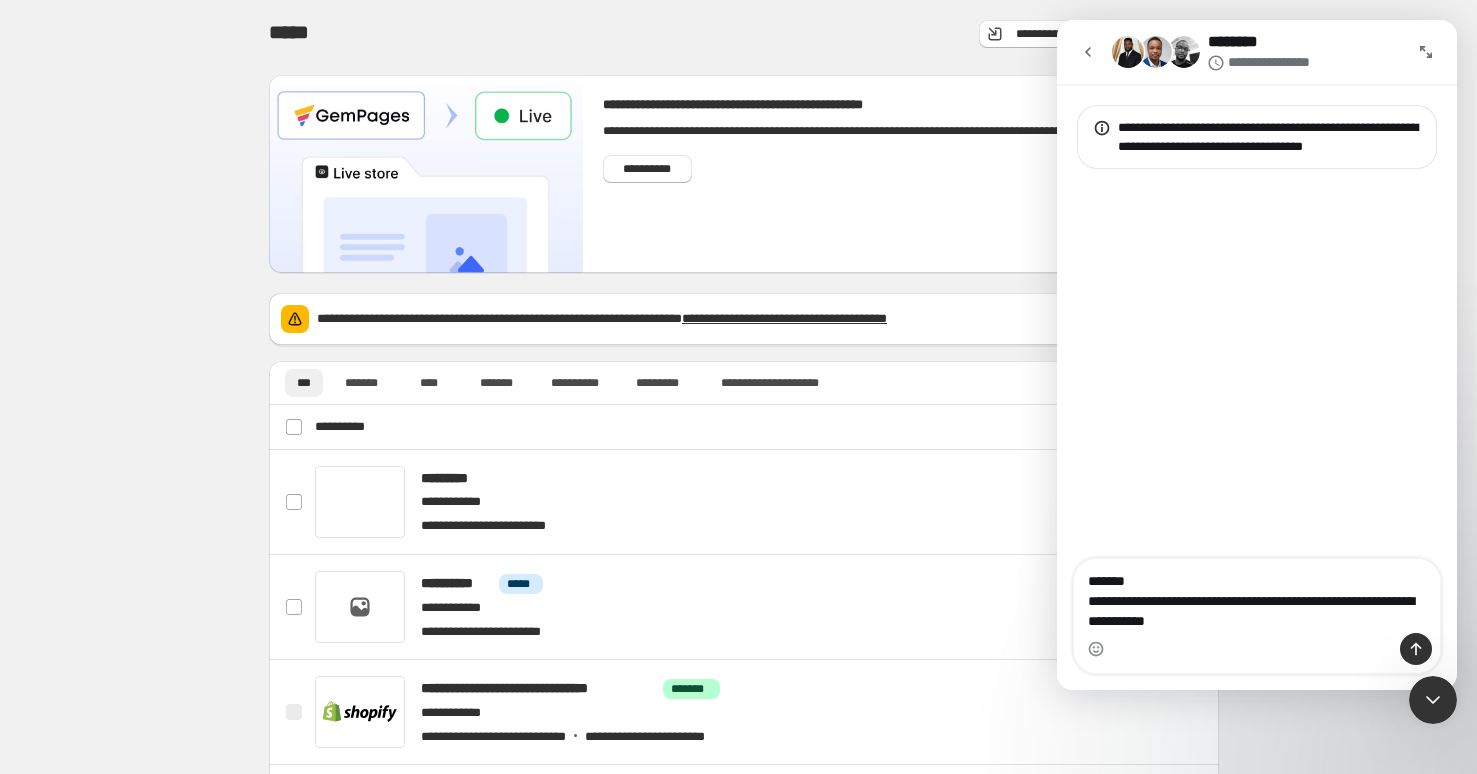 type 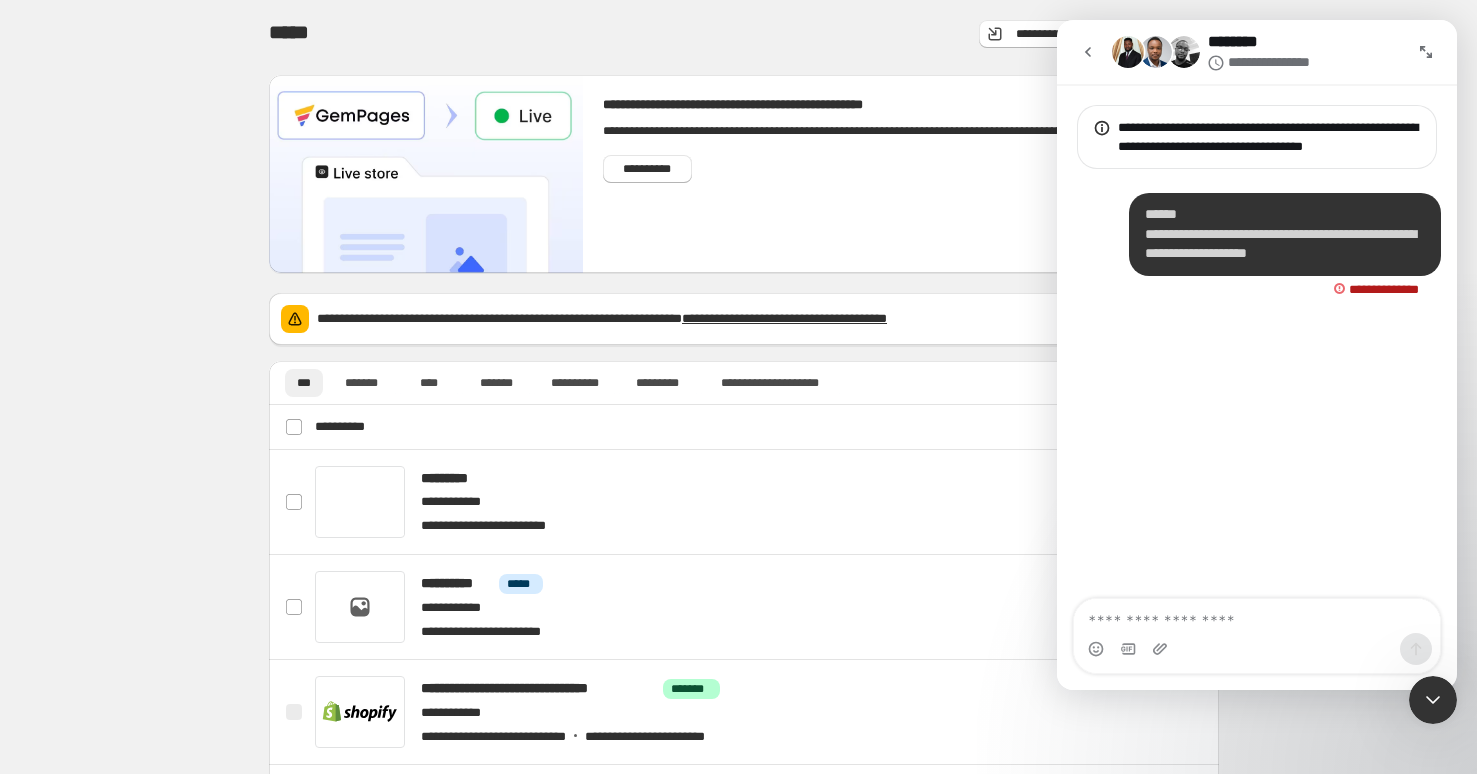 click on "**********" at bounding box center (1257, 385) 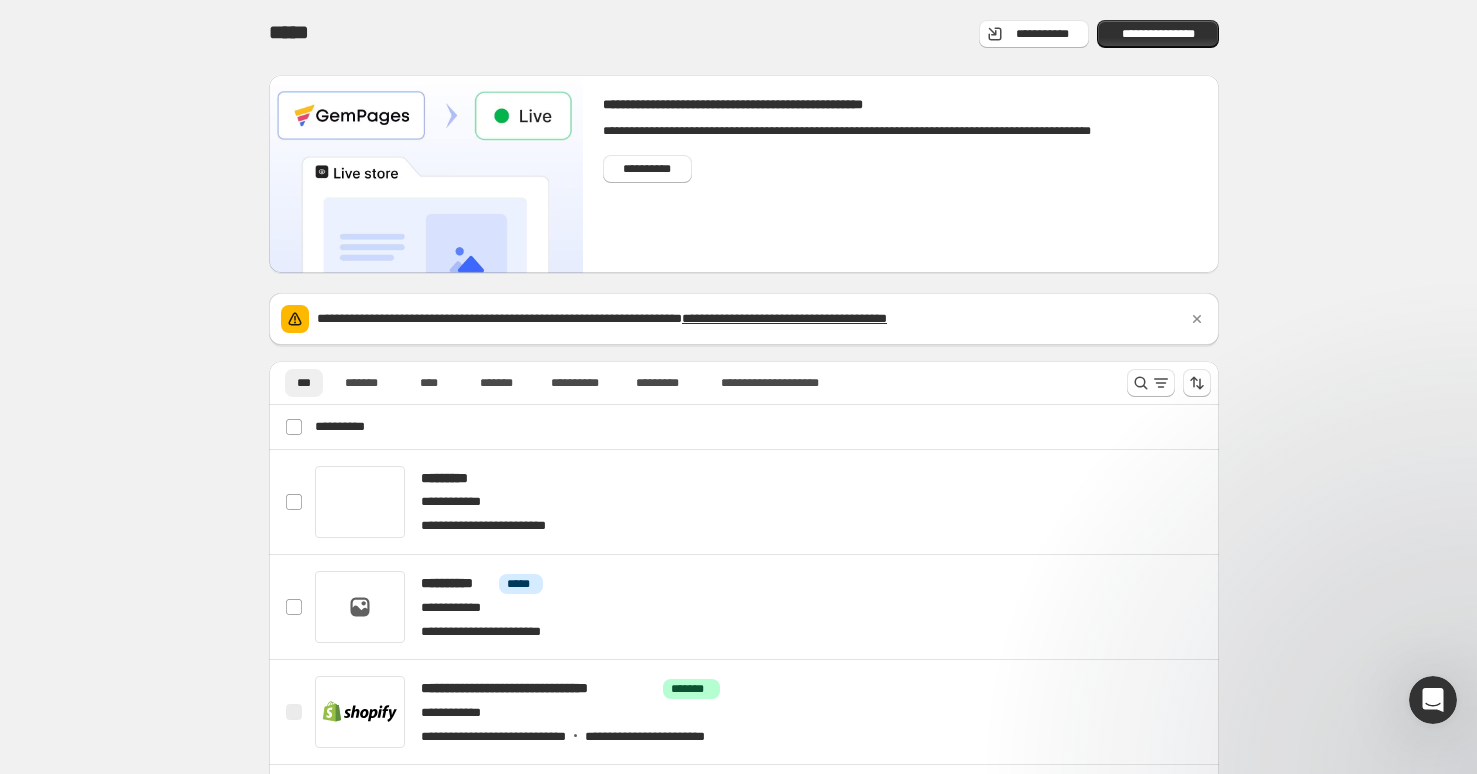 scroll, scrollTop: 0, scrollLeft: 0, axis: both 